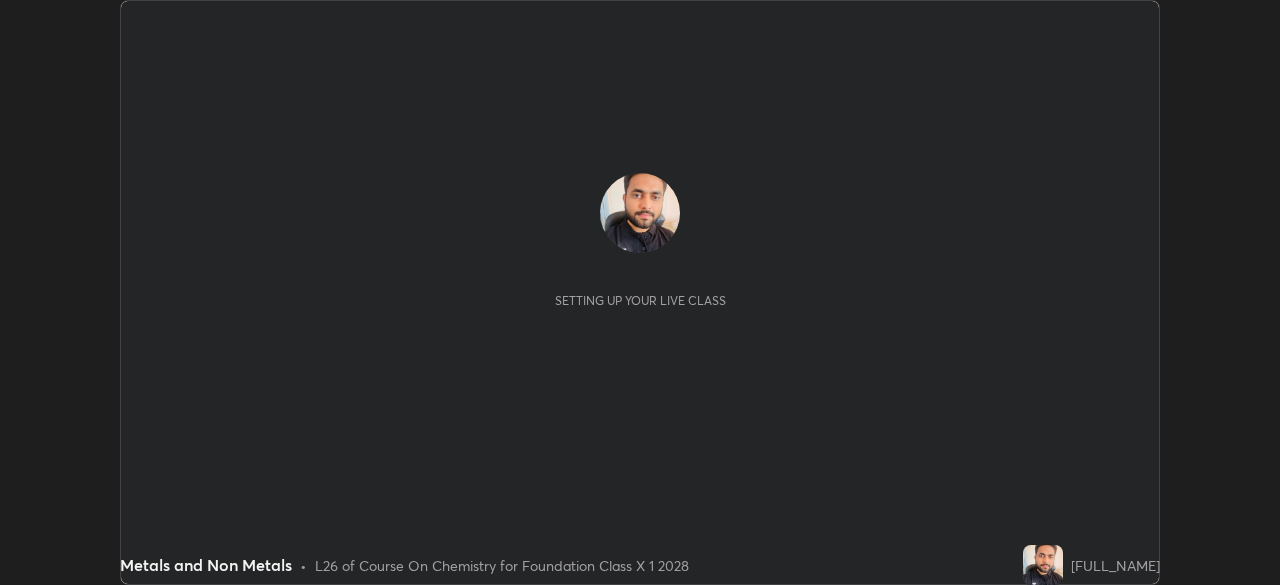 scroll, scrollTop: 0, scrollLeft: 0, axis: both 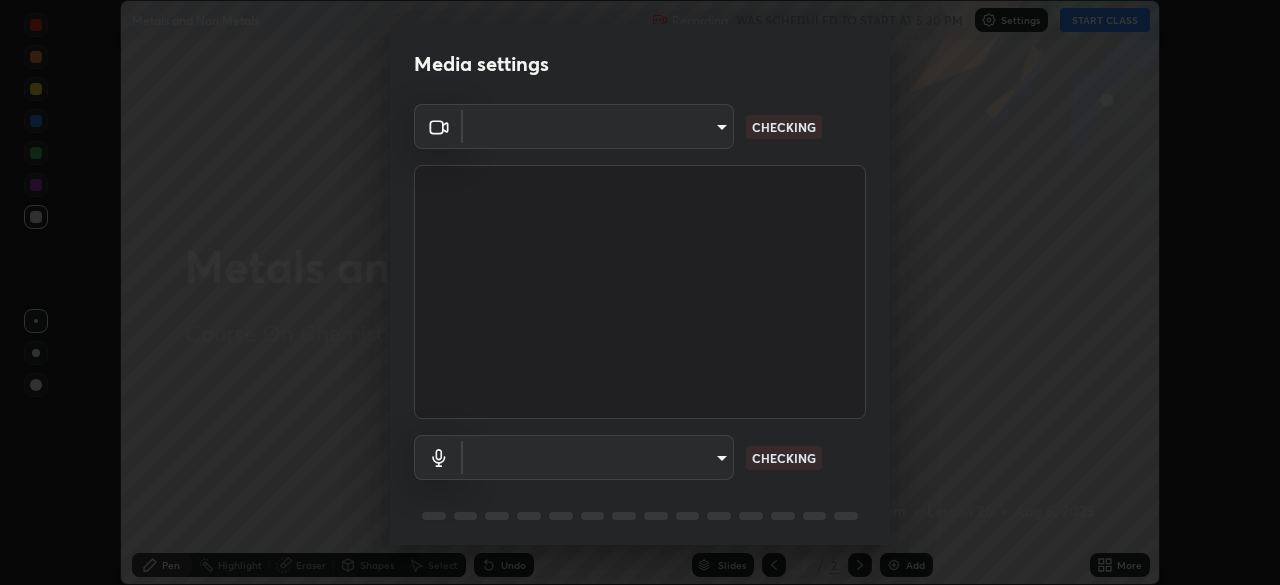 type on "[HASH]" 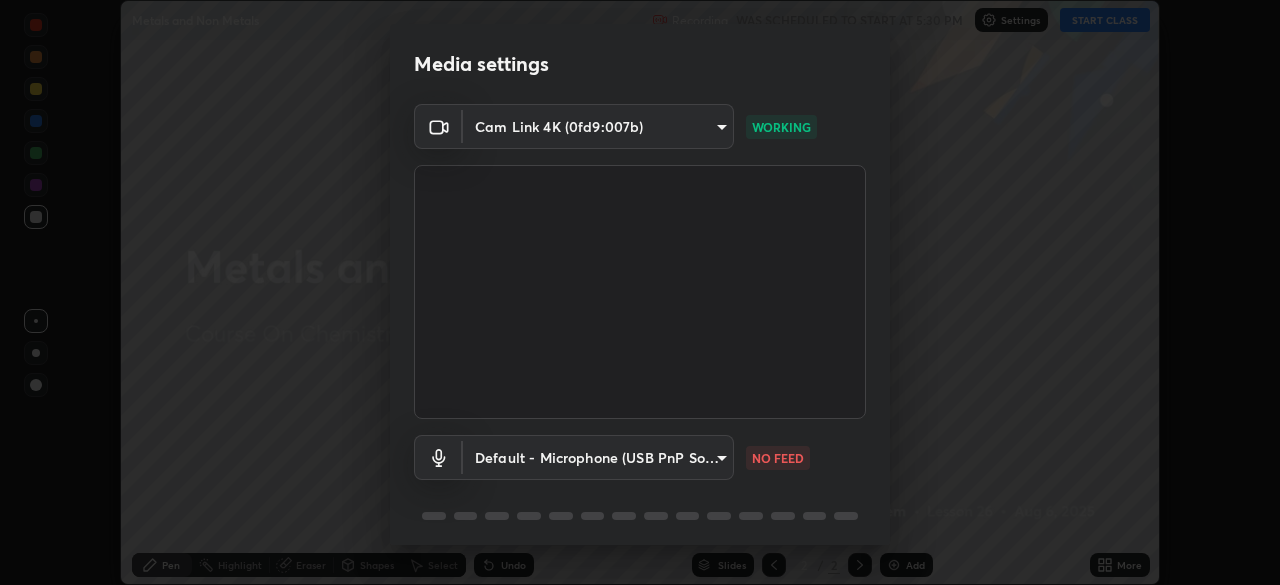 click on "Erase all Metals and Non Metals Recording WAS SCHEDULED TO START AT 5:30 PM Settings START CLASS Setting up your live class Metals and Non Metals • L26 of Course On Chemistry for Foundation Class X 1 2028 [FULL_NAME] Pen Highlight Eraser Shapes Select Undo Slides 2 / 2 Add More No doubts shared Encourage your learners to ask a doubt for better clarity Report an issue Reason for reporting Buffering Chat not working Audio - Video sync issue Educator video quality low ​ Attach an image Report Media settings Cam Link 4K (0fd9:007b) [HASH] WORKING Default - Microphone (USB PnP Sound Device) default NO FEED 1 / 5 Next" at bounding box center (640, 292) 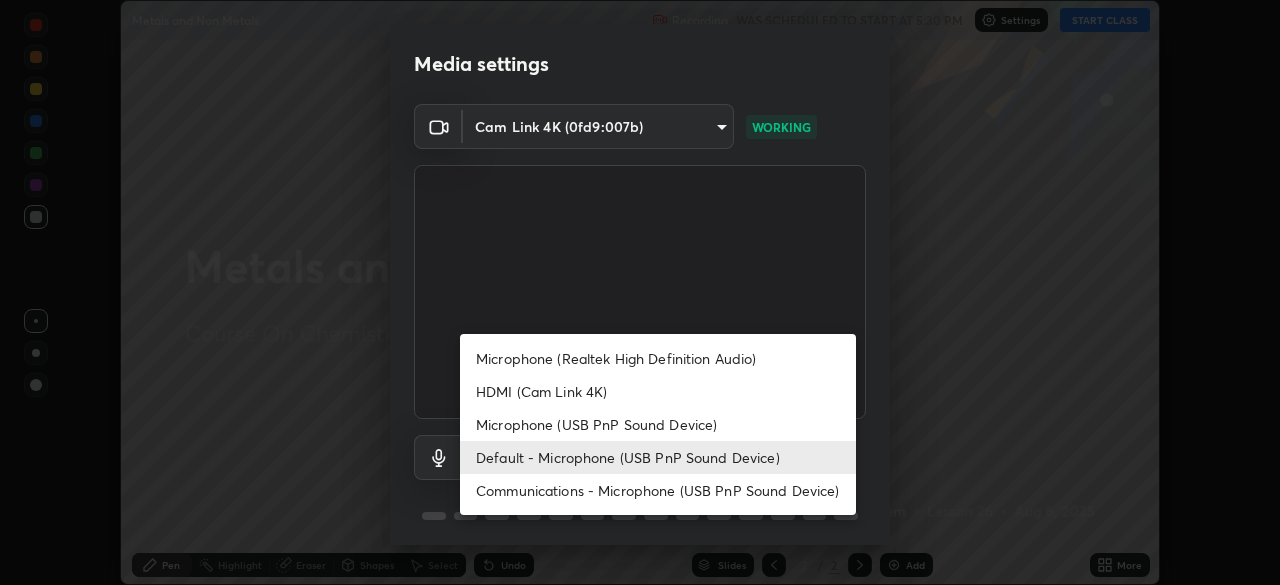 click on "HDMI (Cam Link 4K)" at bounding box center [658, 391] 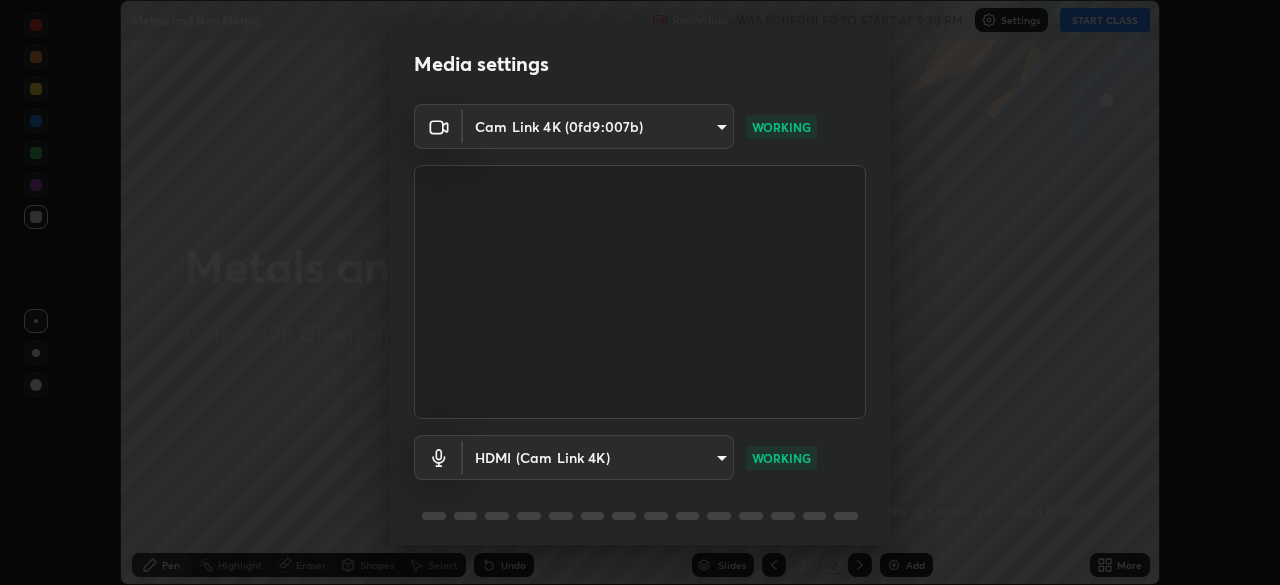 scroll, scrollTop: 71, scrollLeft: 0, axis: vertical 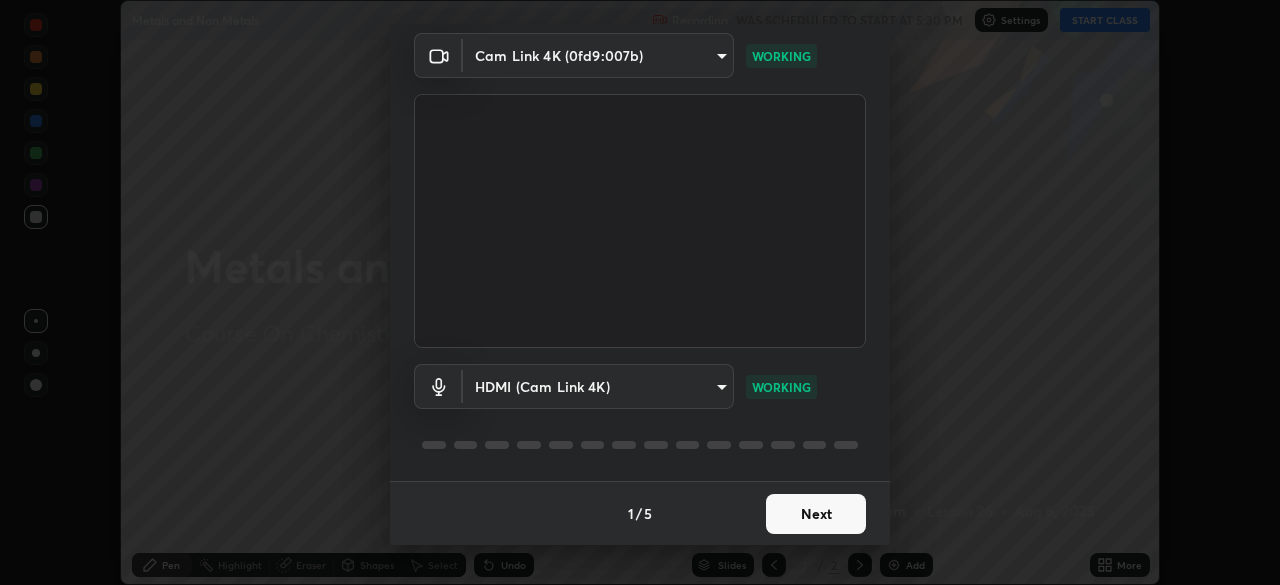 click on "Next" at bounding box center (816, 514) 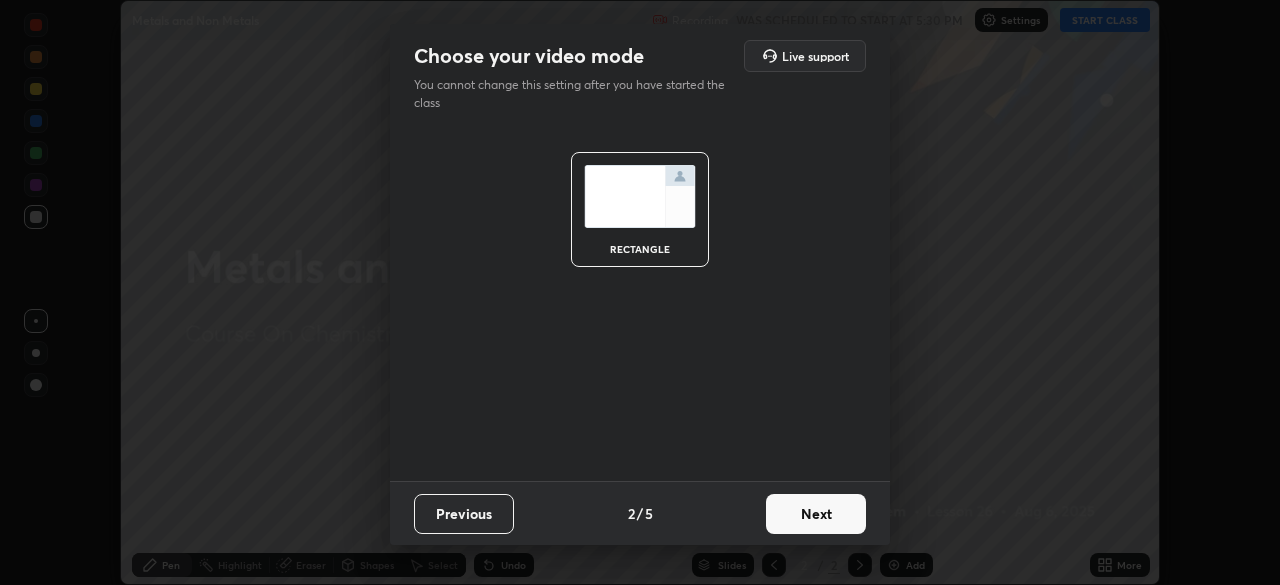 click on "Next" at bounding box center (816, 514) 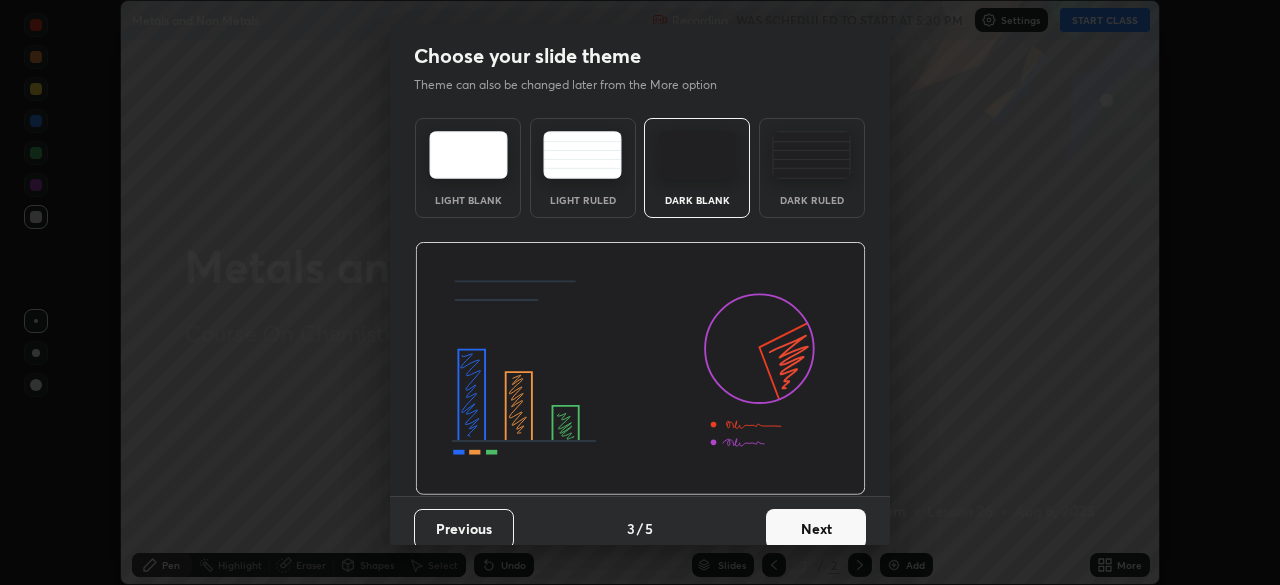 click on "Next" at bounding box center [816, 529] 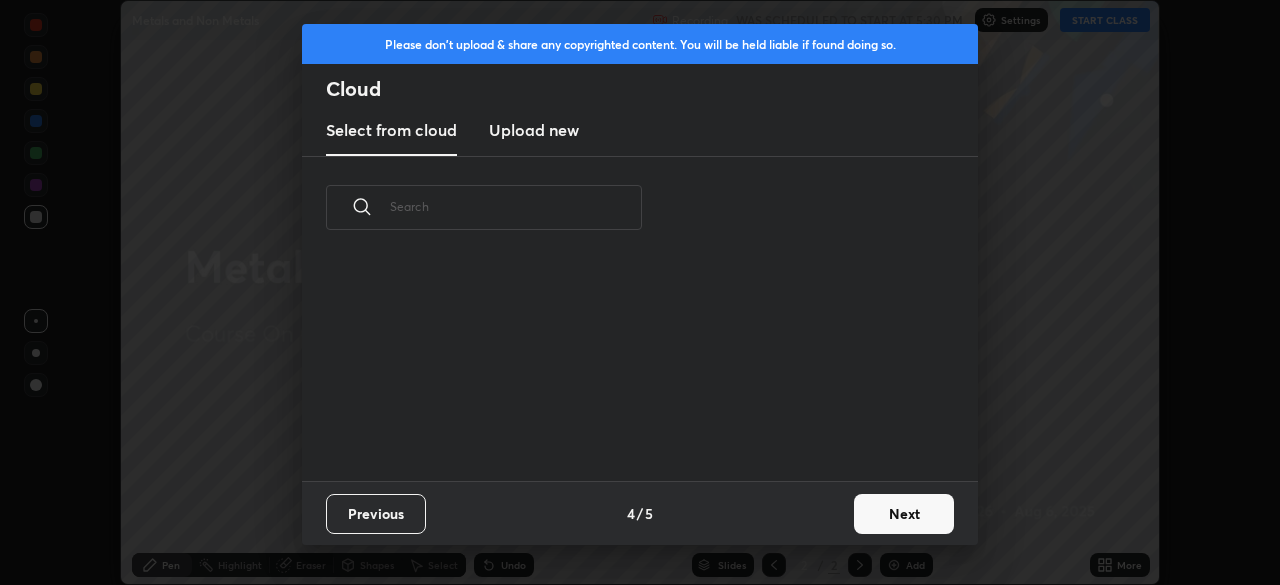 scroll, scrollTop: 7, scrollLeft: 11, axis: both 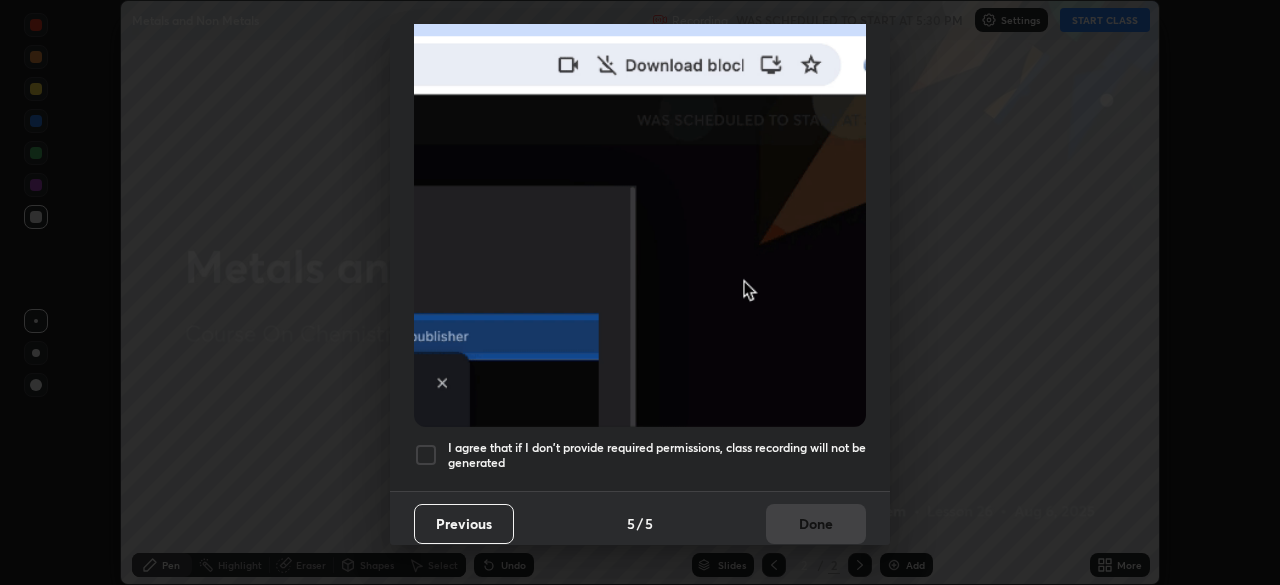 click at bounding box center [426, 455] 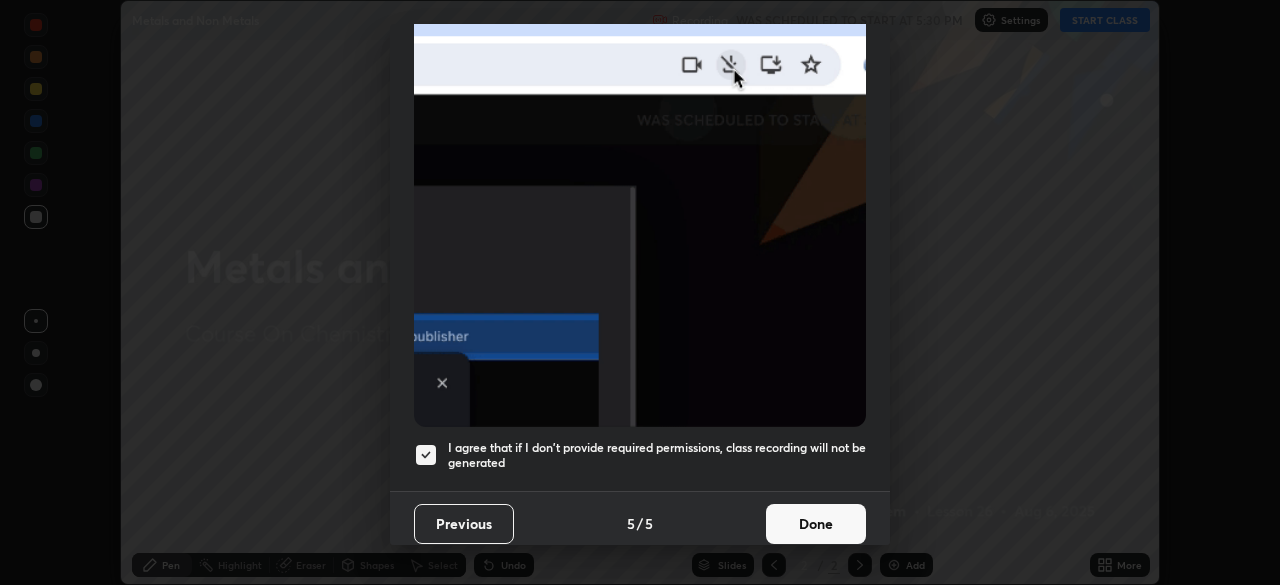 click on "Done" at bounding box center (816, 524) 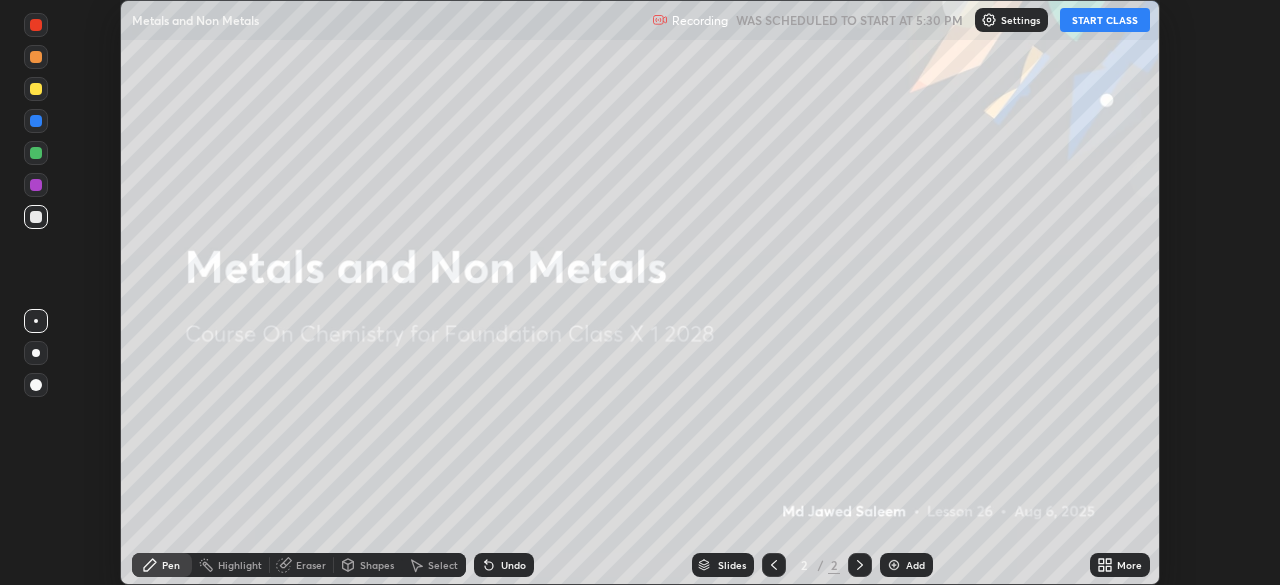 click on "START CLASS" at bounding box center [1105, 20] 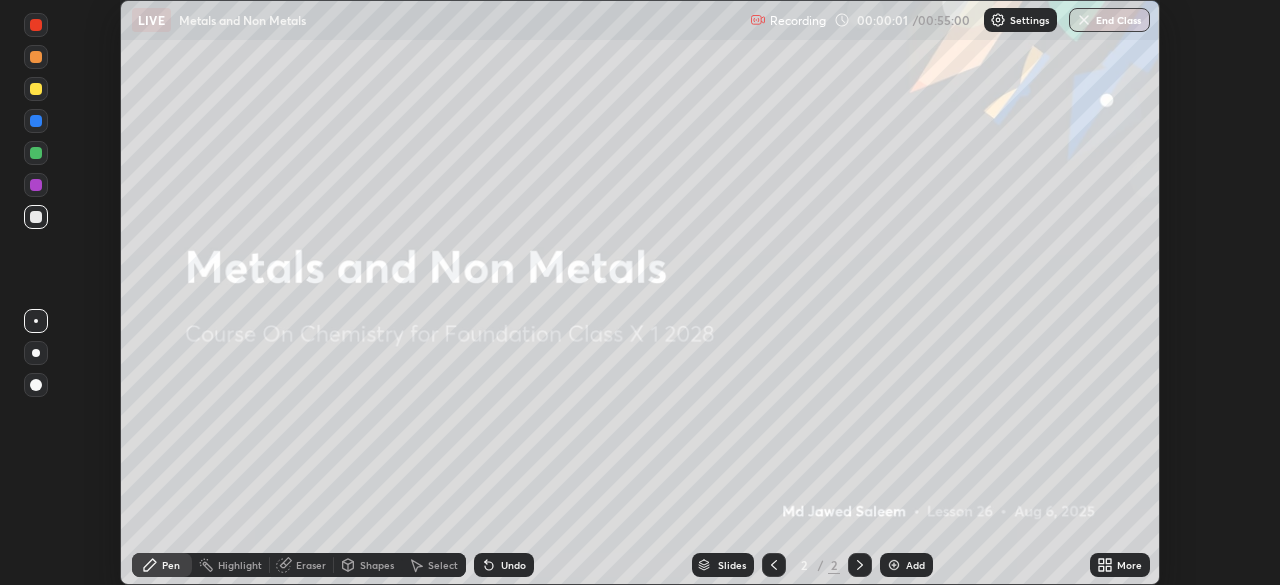 click 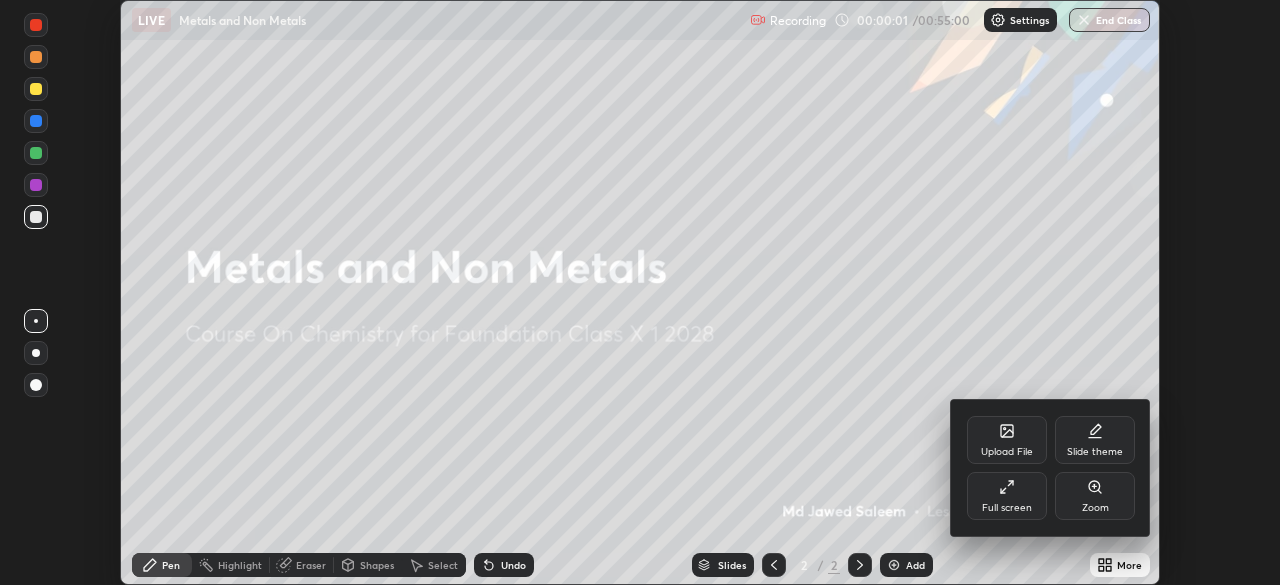 click on "Full screen" at bounding box center (1007, 508) 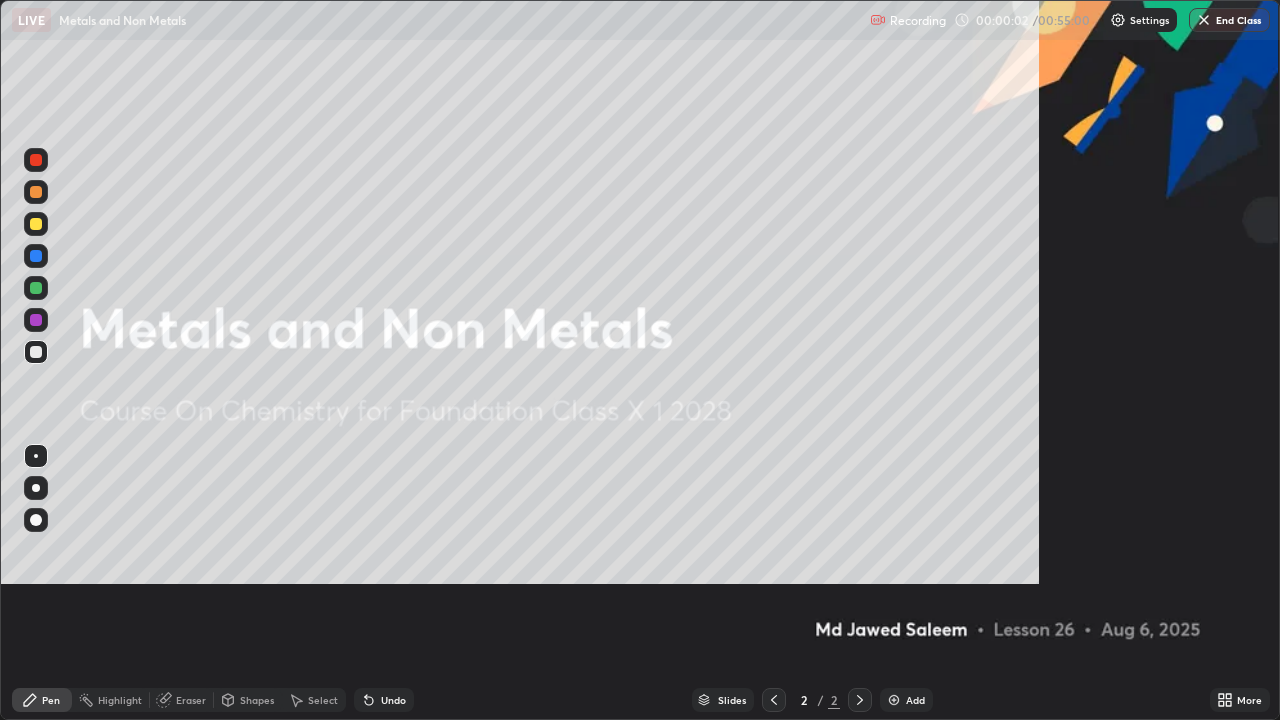scroll, scrollTop: 99280, scrollLeft: 98720, axis: both 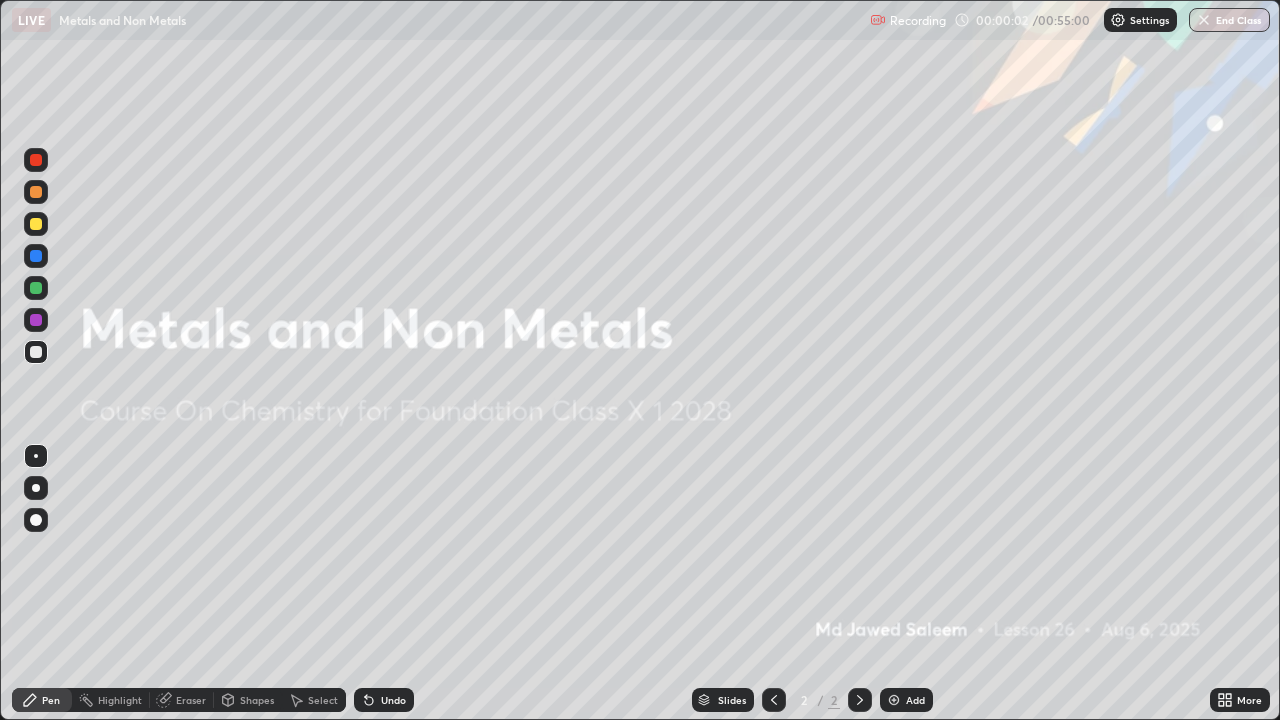 click on "Add" at bounding box center (906, 700) 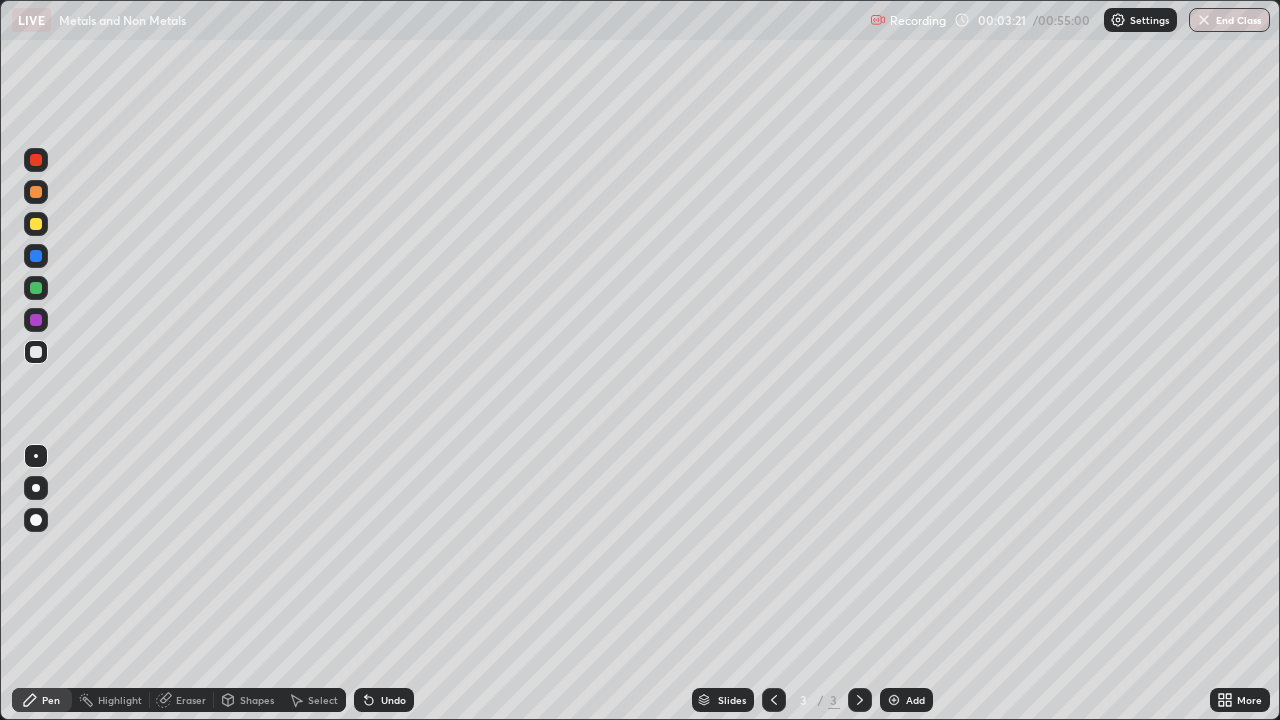 click on "Eraser" at bounding box center (182, 700) 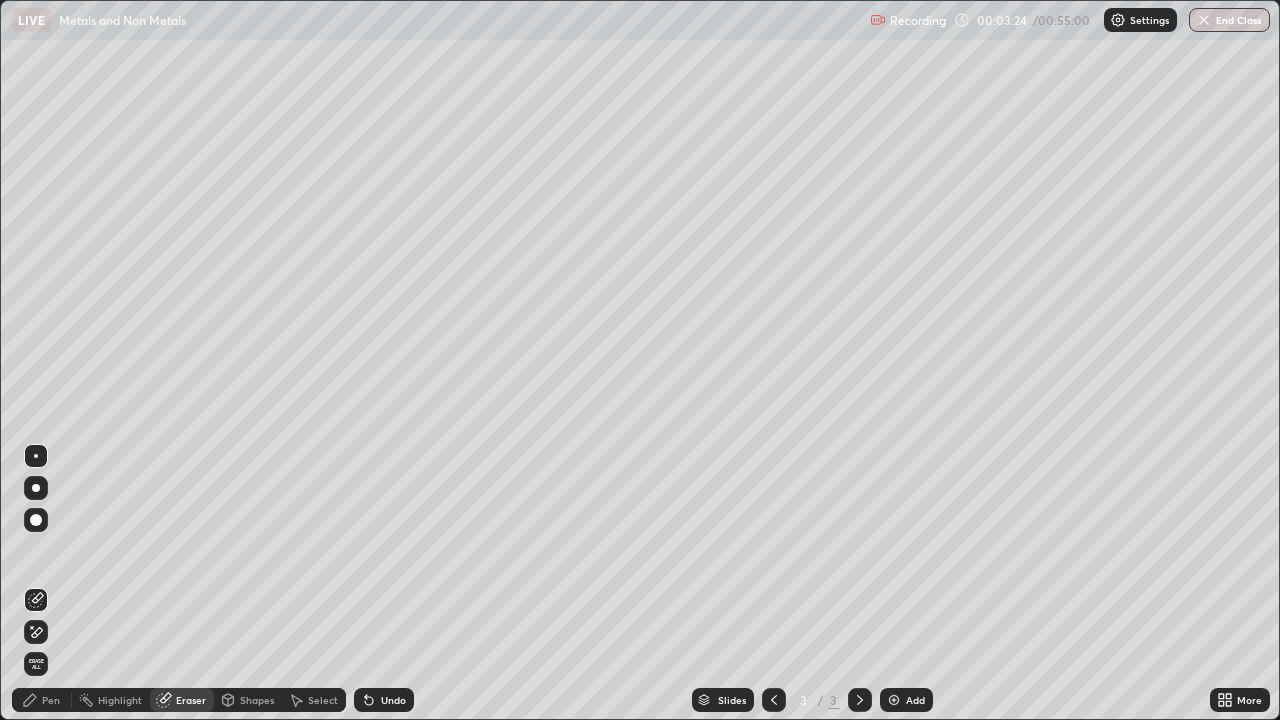 click on "Pen" at bounding box center (51, 700) 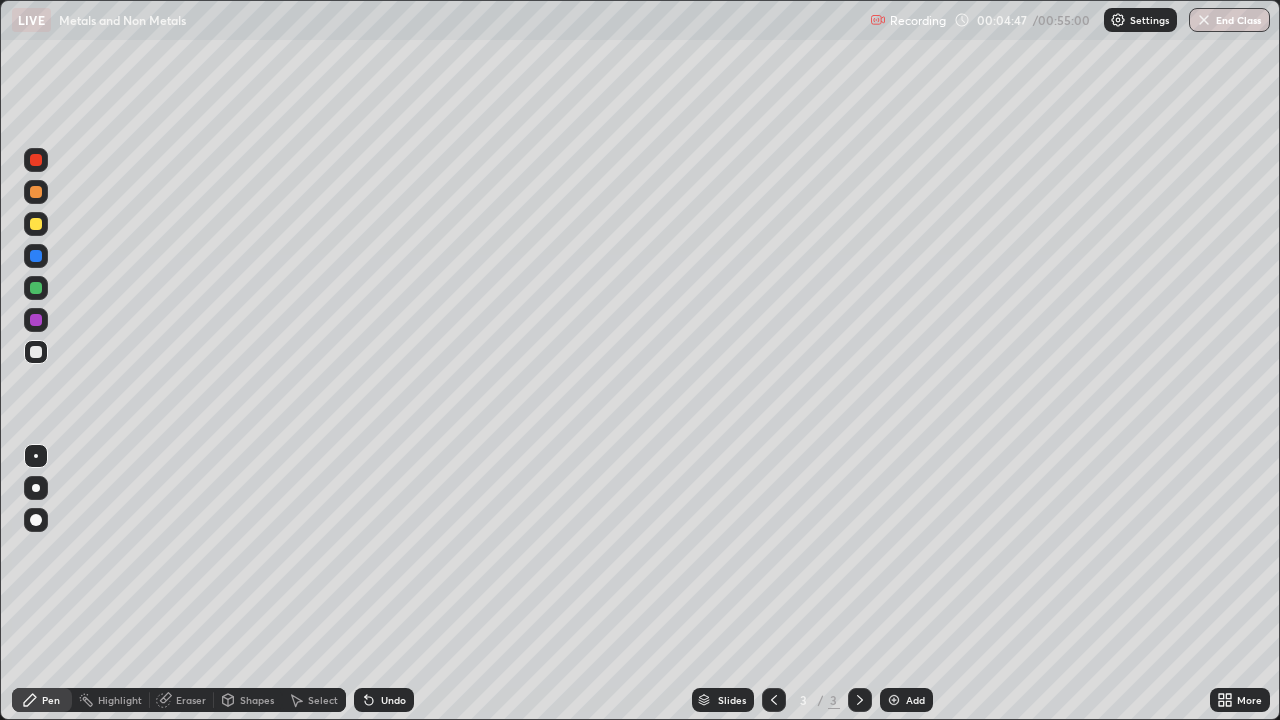 click on "Eraser" at bounding box center [182, 700] 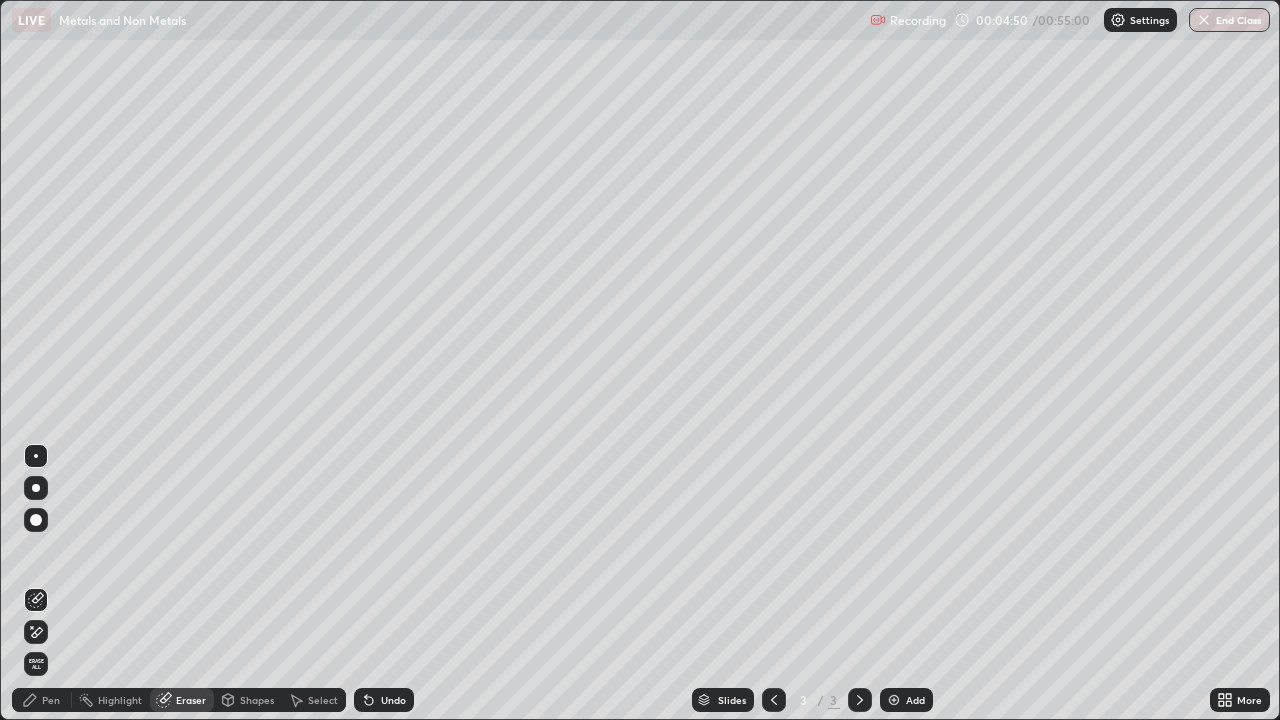 click on "Pen" at bounding box center (51, 700) 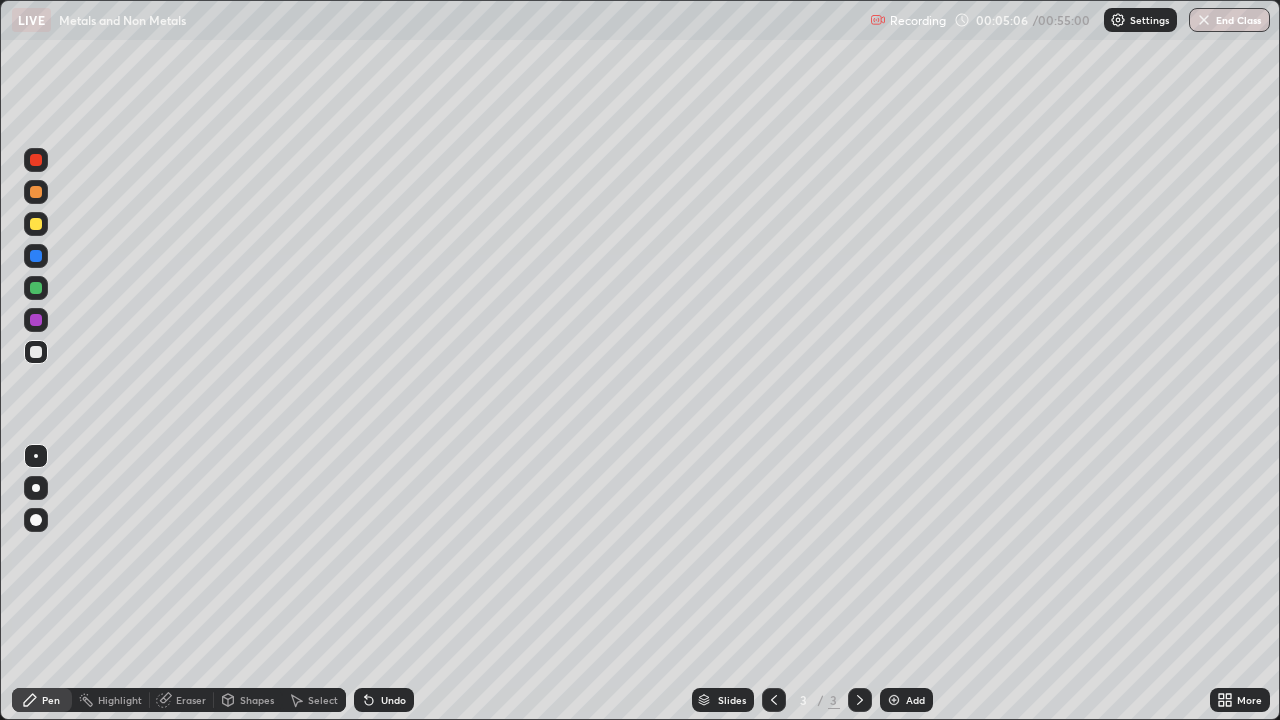 click on "Highlight" at bounding box center [120, 700] 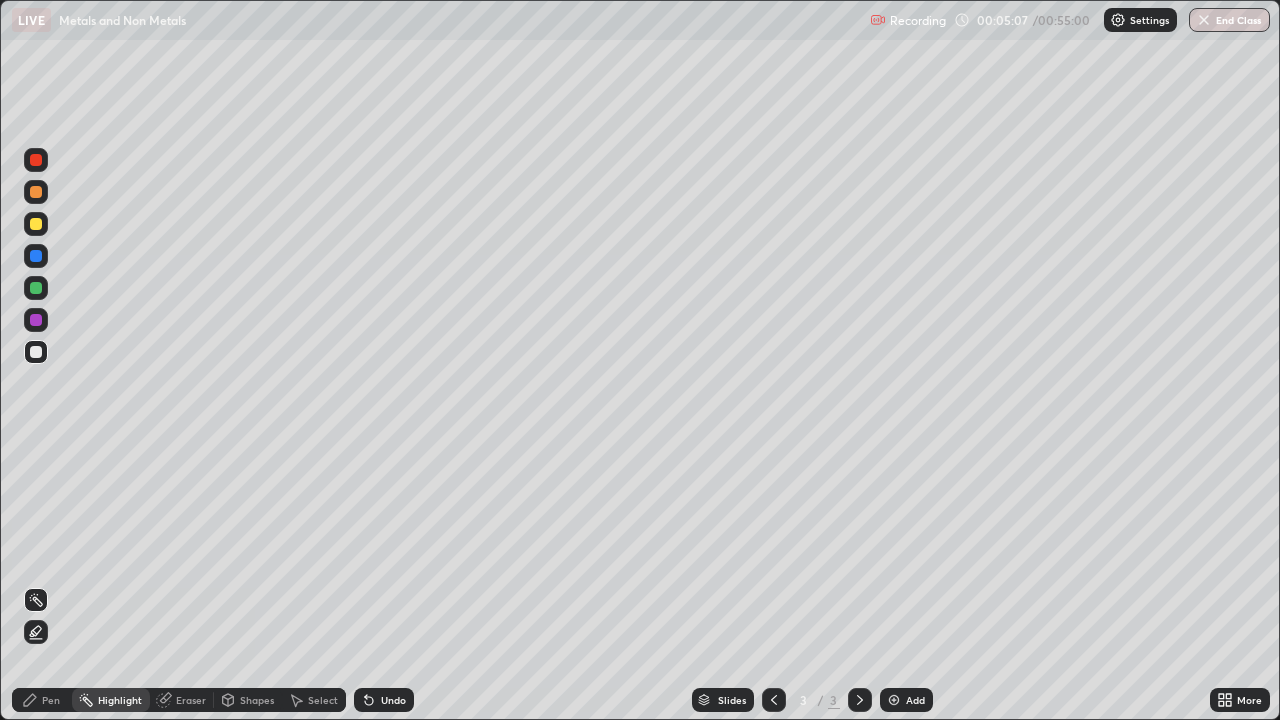 click on "Eraser" at bounding box center [182, 700] 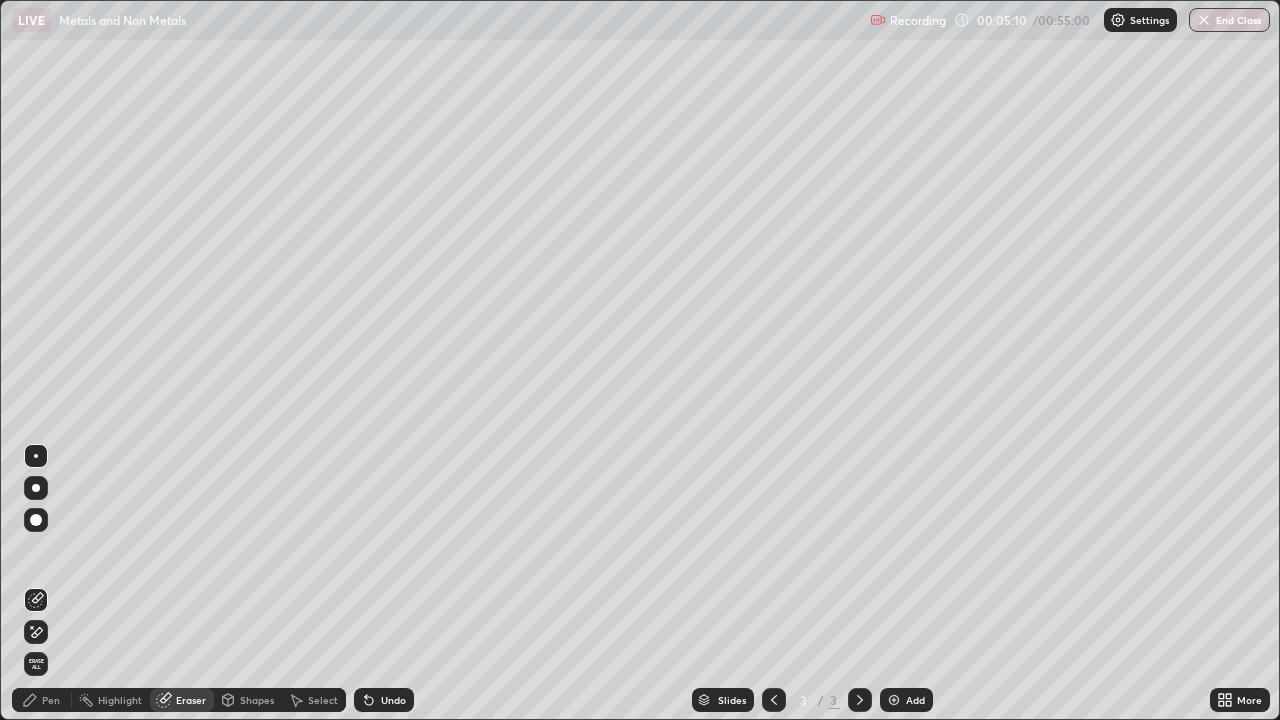 click on "Pen" at bounding box center [42, 700] 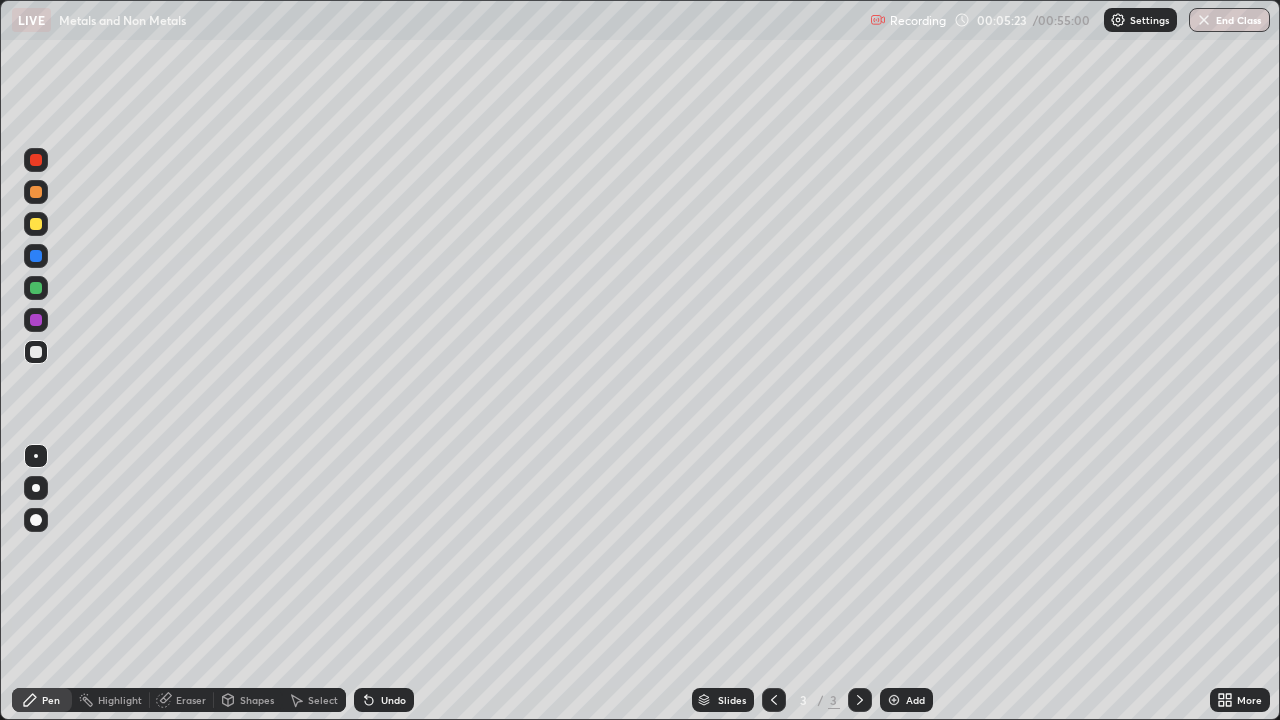 click at bounding box center (36, 320) 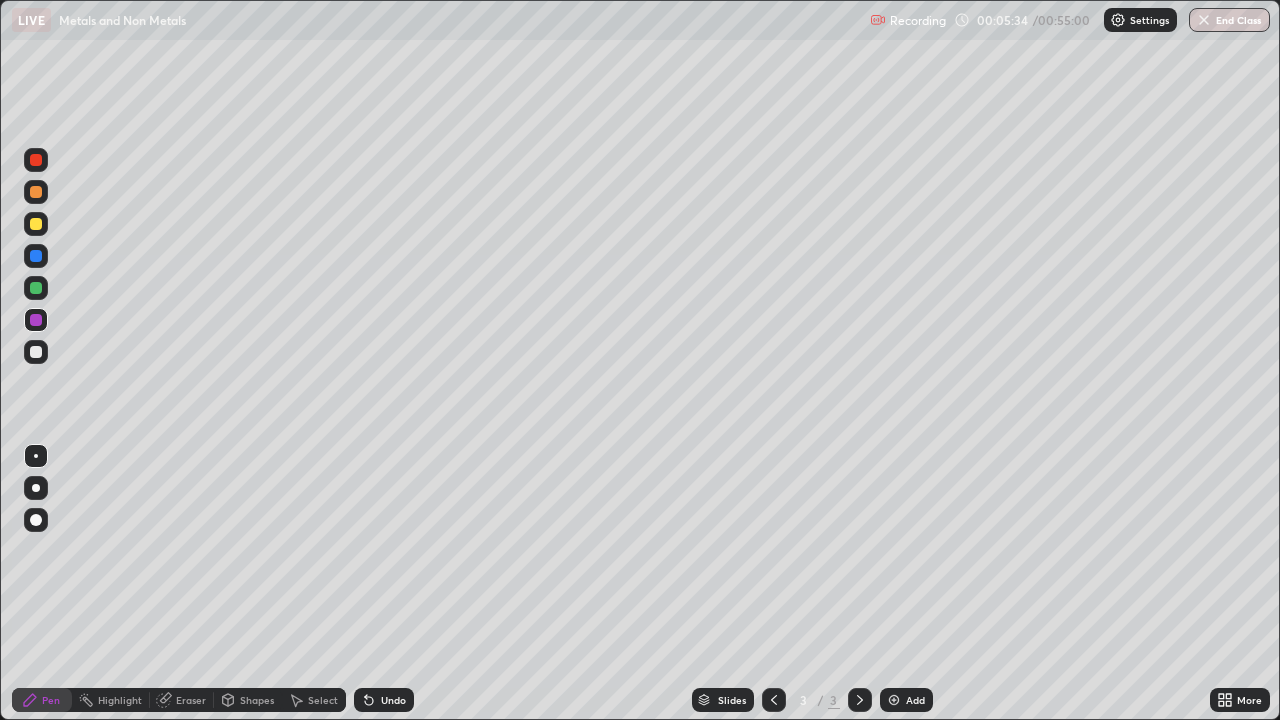 click on "Highlight" at bounding box center (120, 700) 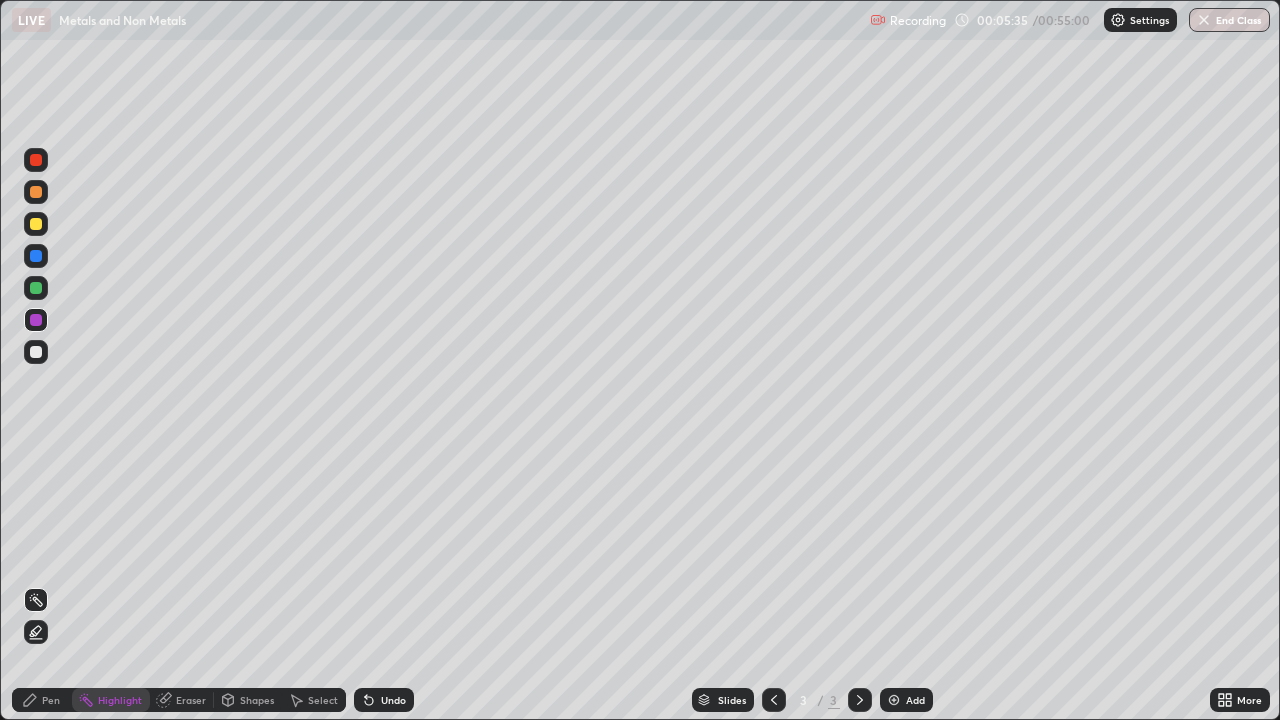 click on "Pen" at bounding box center (42, 700) 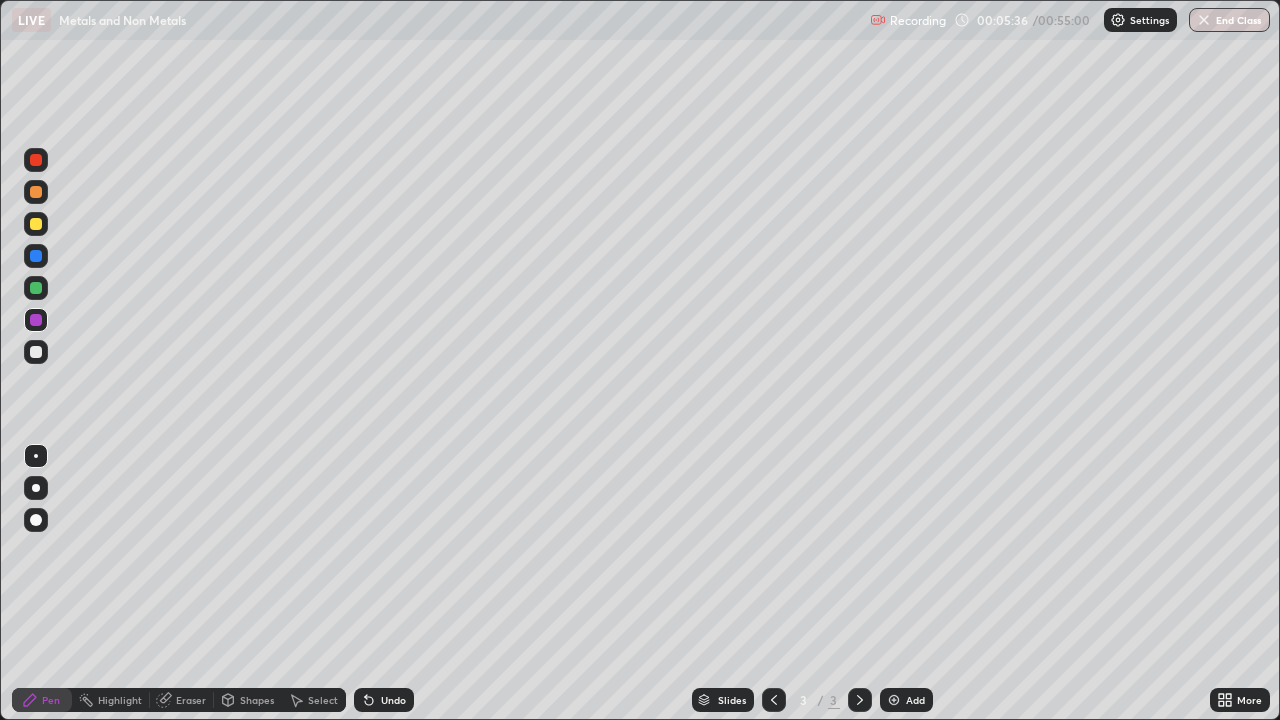 click at bounding box center [36, 352] 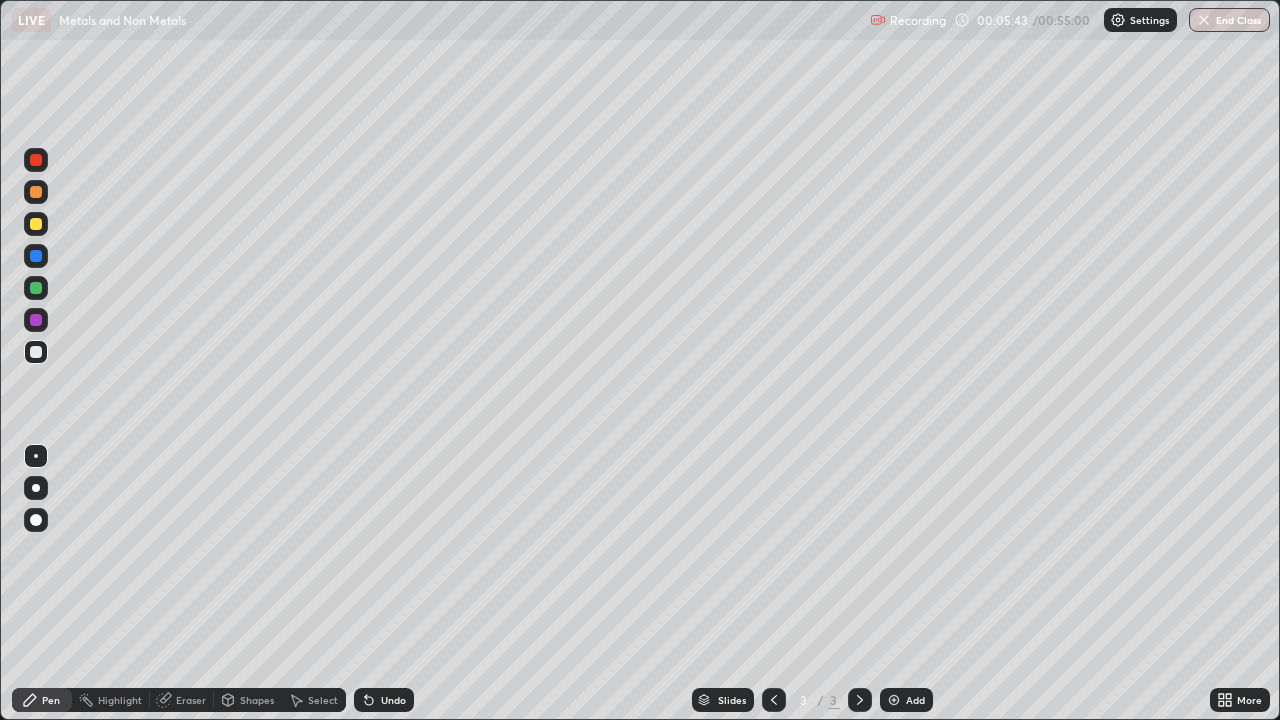 click at bounding box center [36, 288] 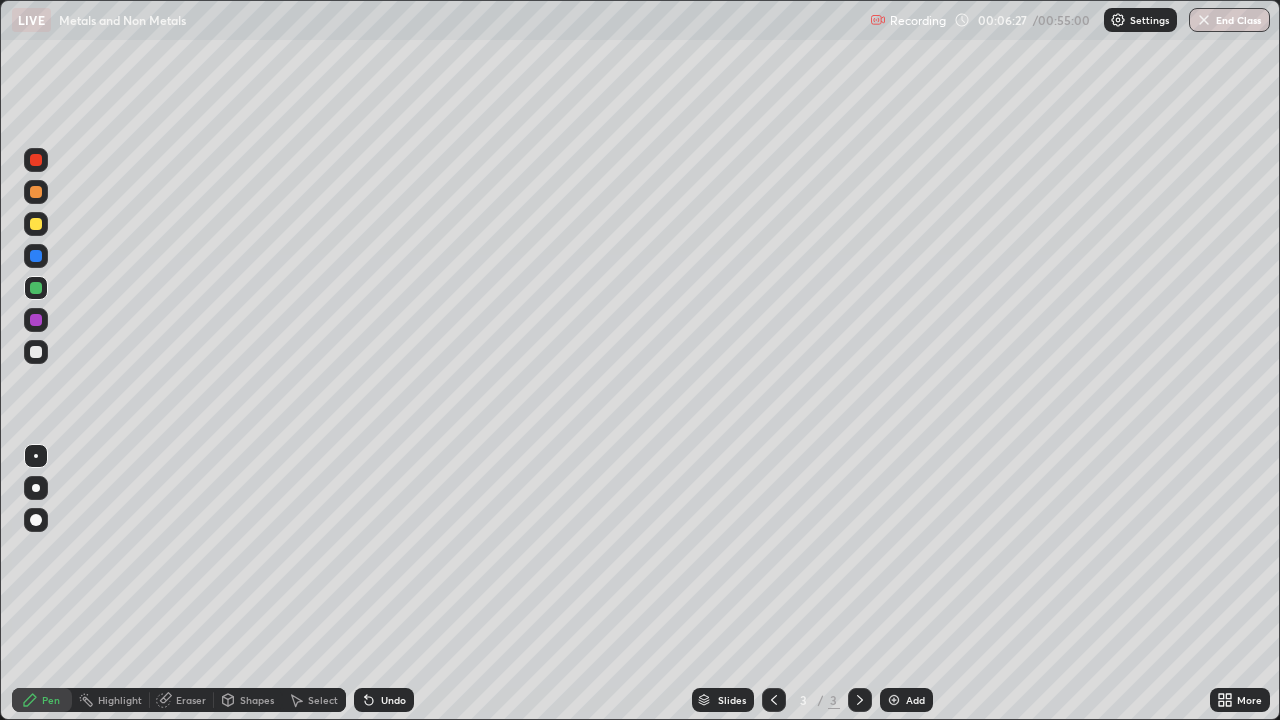 click at bounding box center [894, 700] 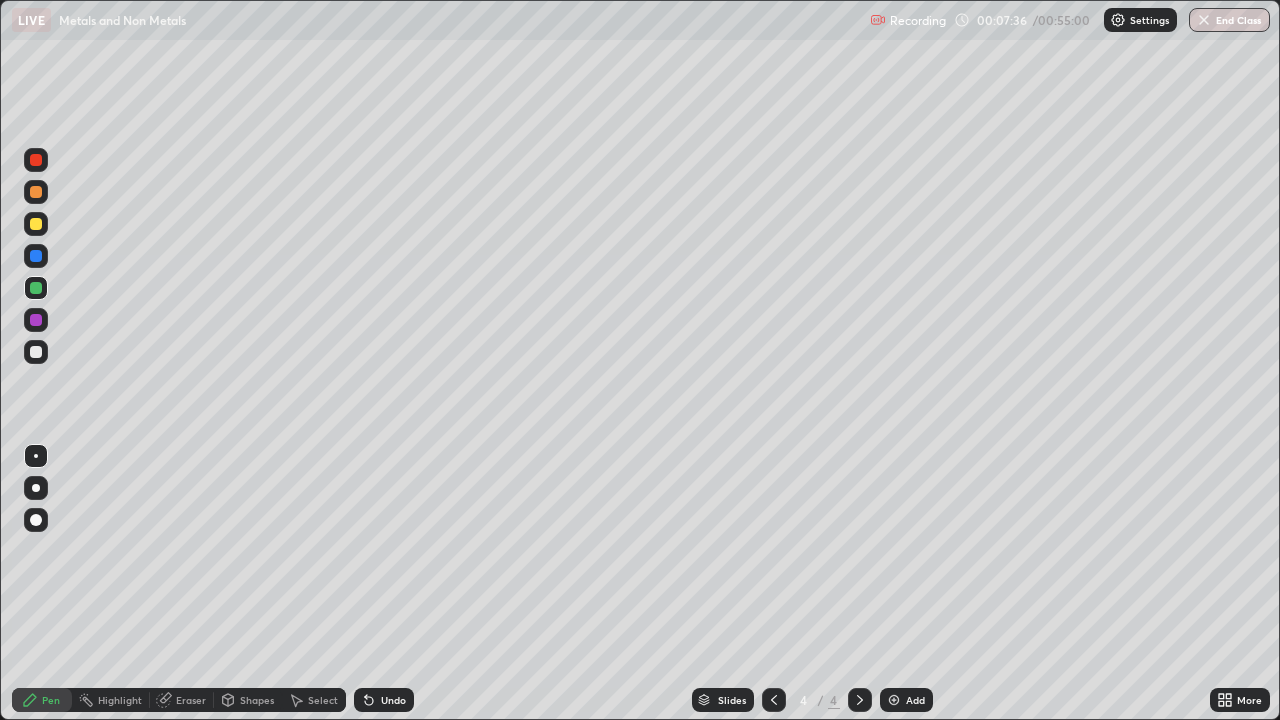 click on "Eraser" at bounding box center [191, 700] 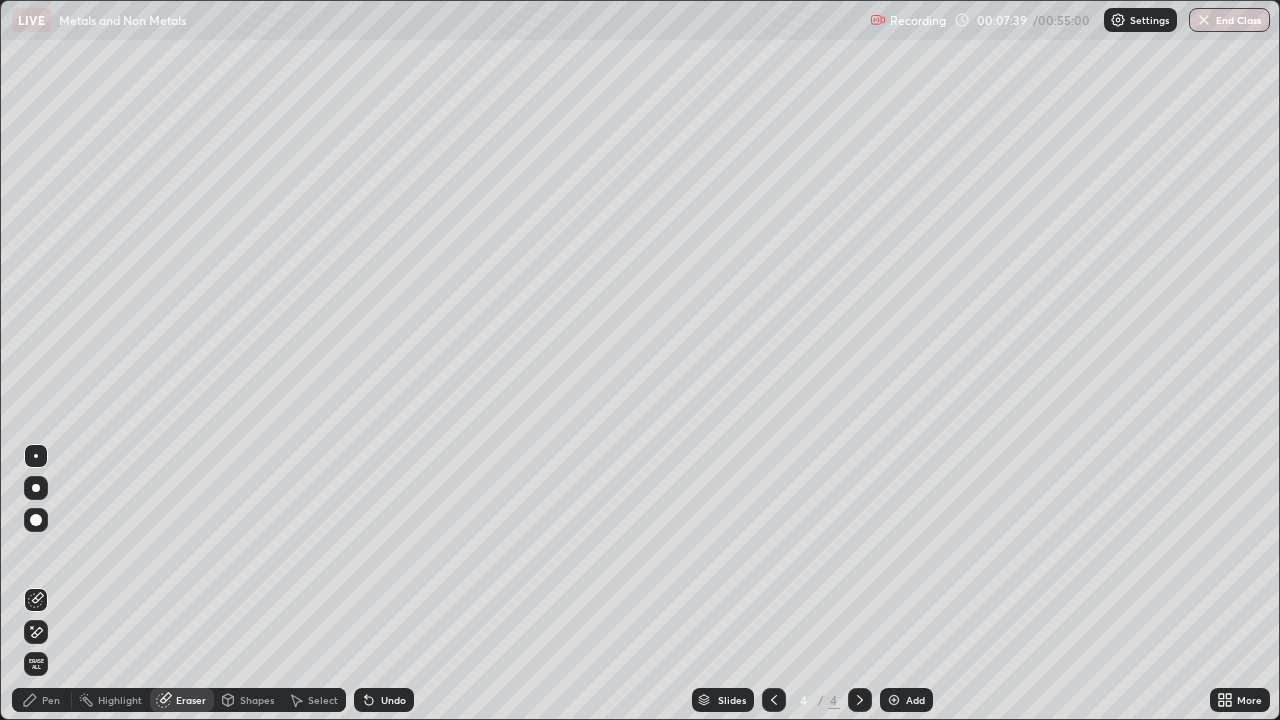 click on "Pen" at bounding box center [42, 700] 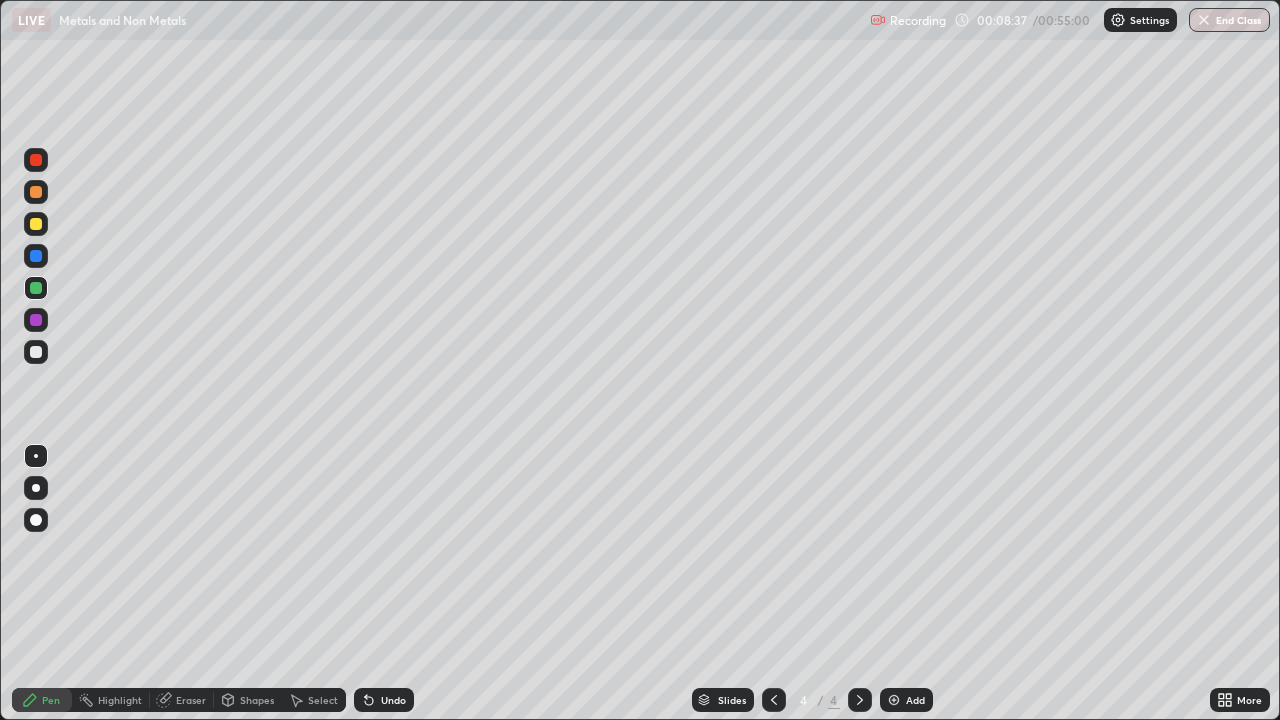 click on "Undo" at bounding box center [384, 700] 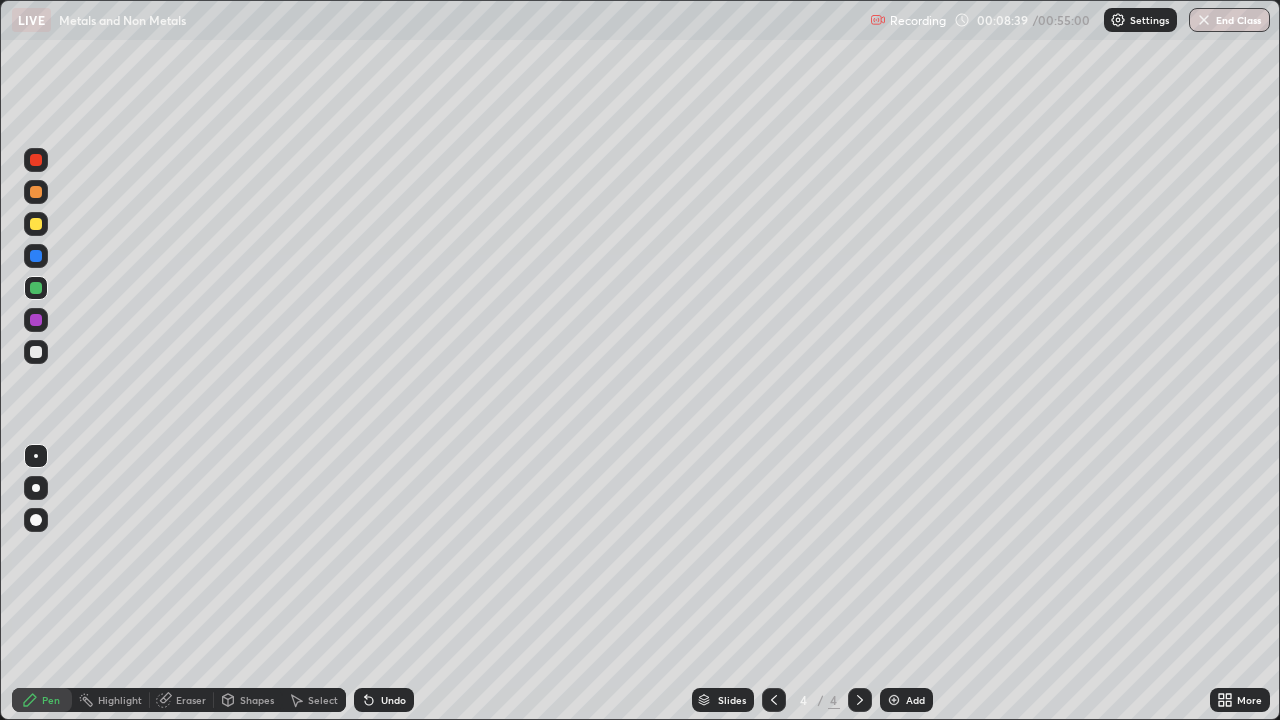 click 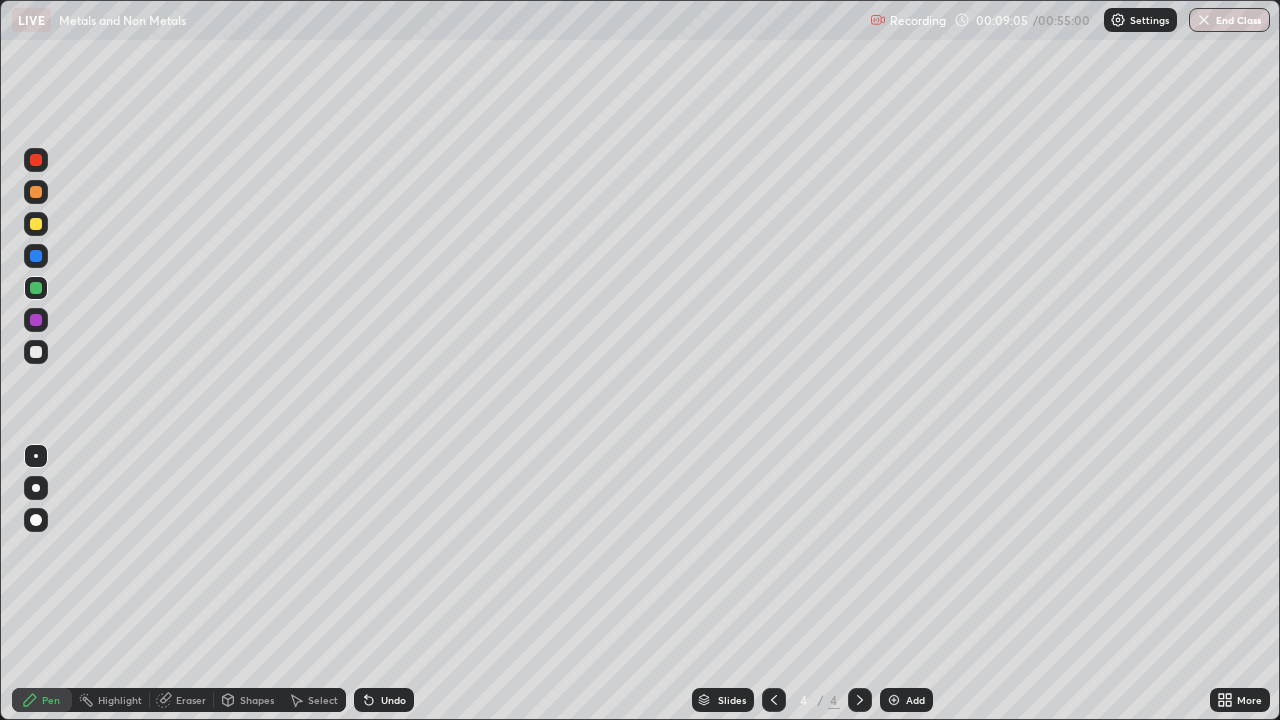 click on "Undo" at bounding box center (384, 700) 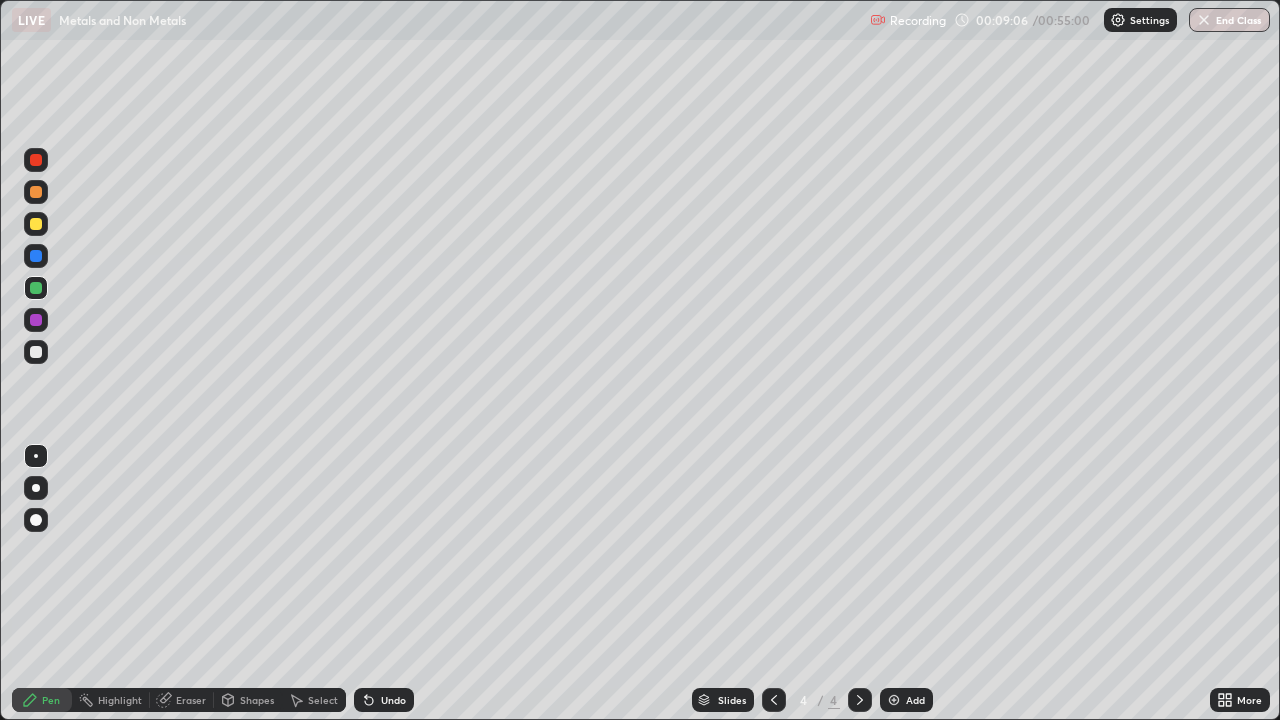 click on "Undo" at bounding box center [393, 700] 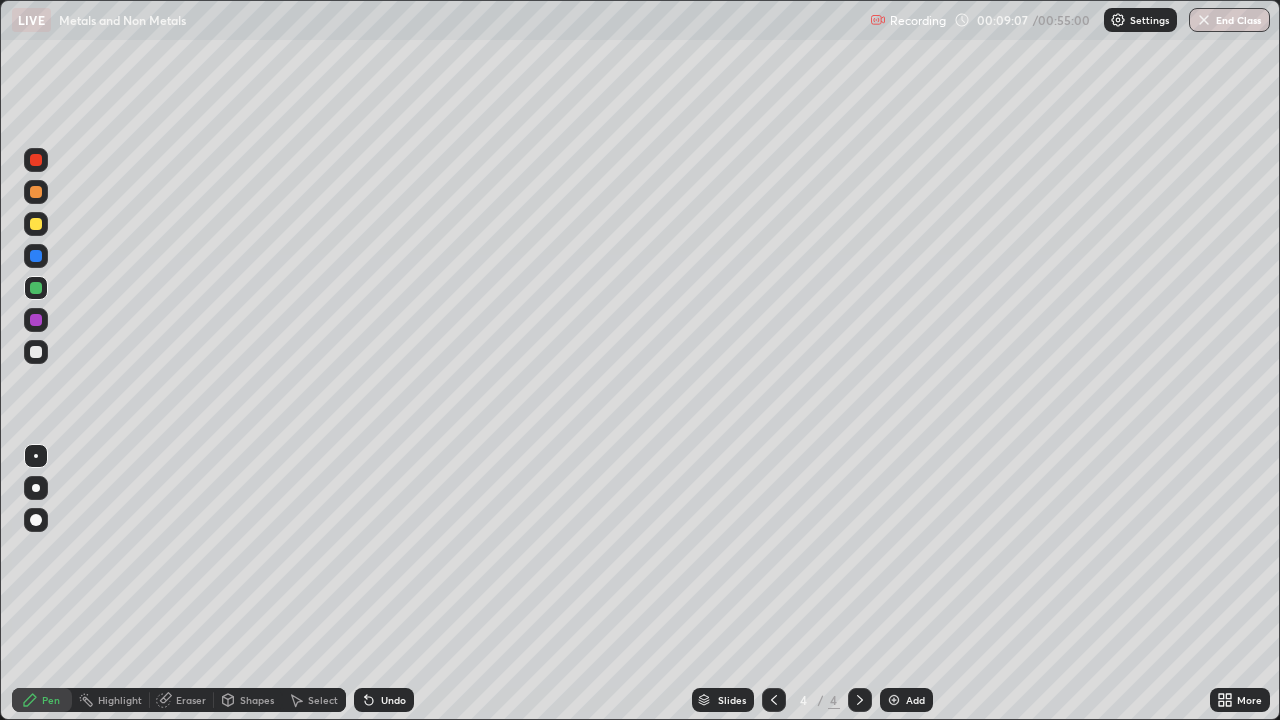 click on "Undo" at bounding box center (393, 700) 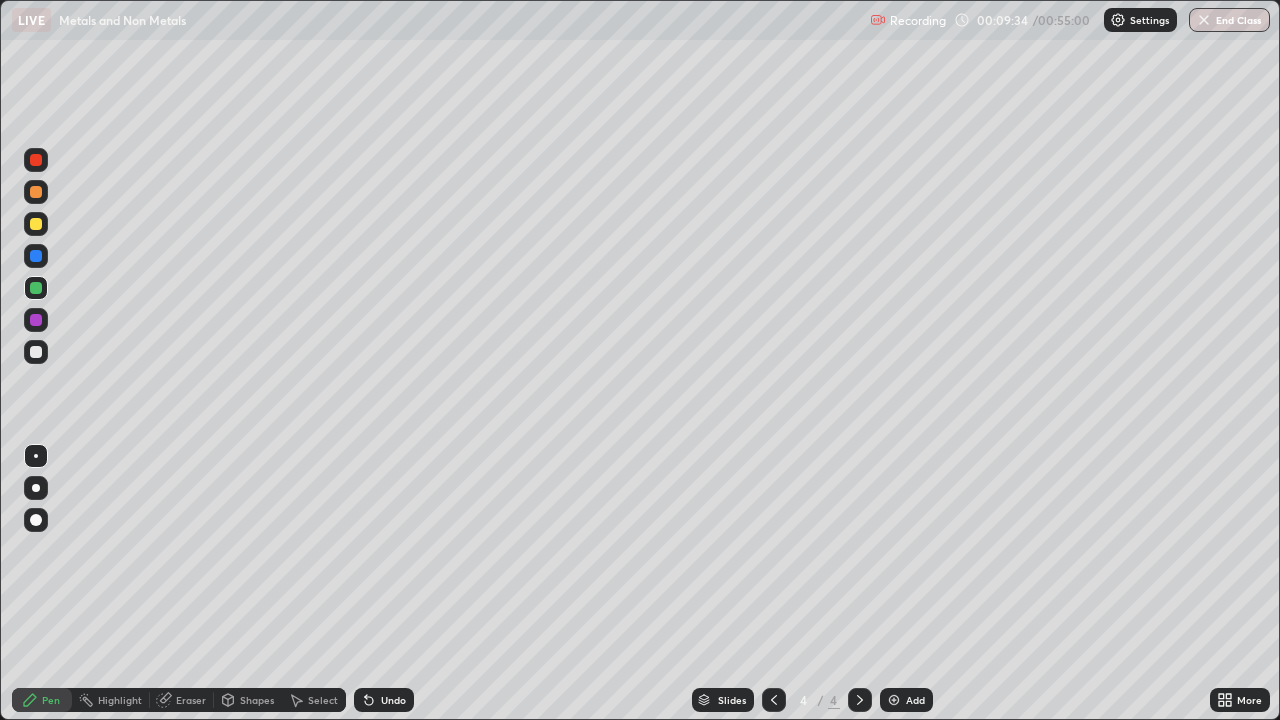 click at bounding box center (36, 320) 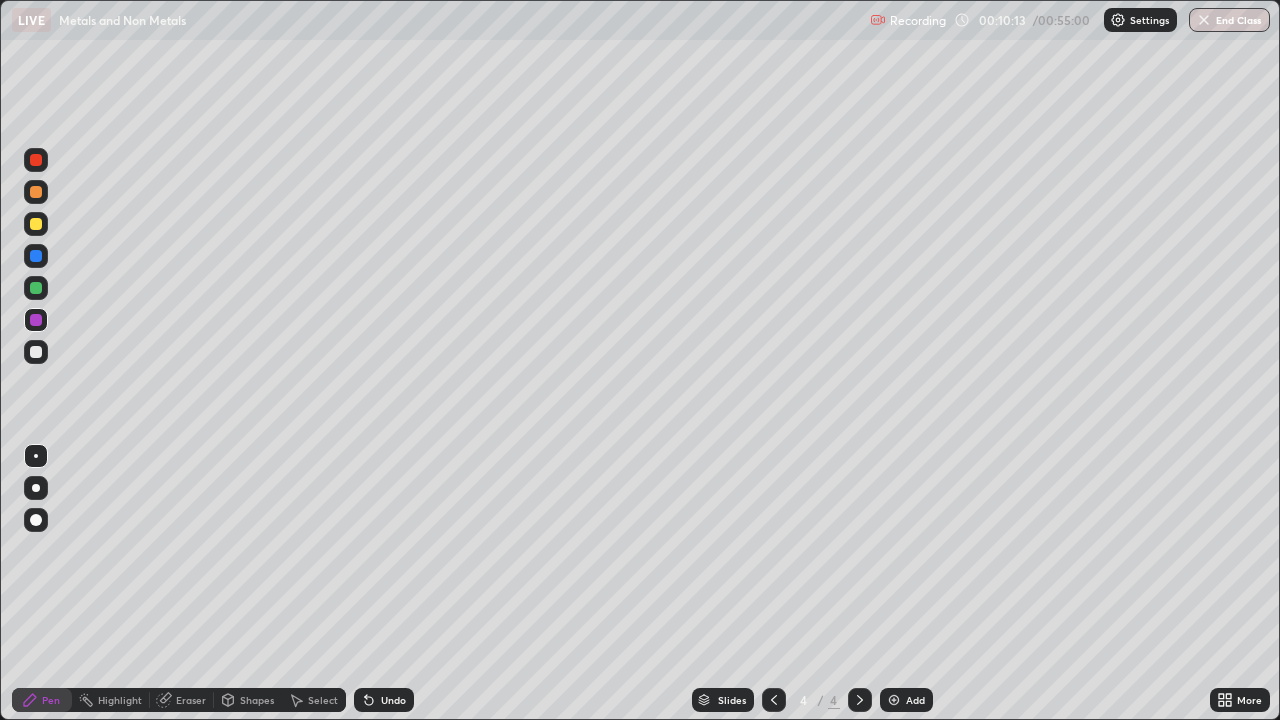 click 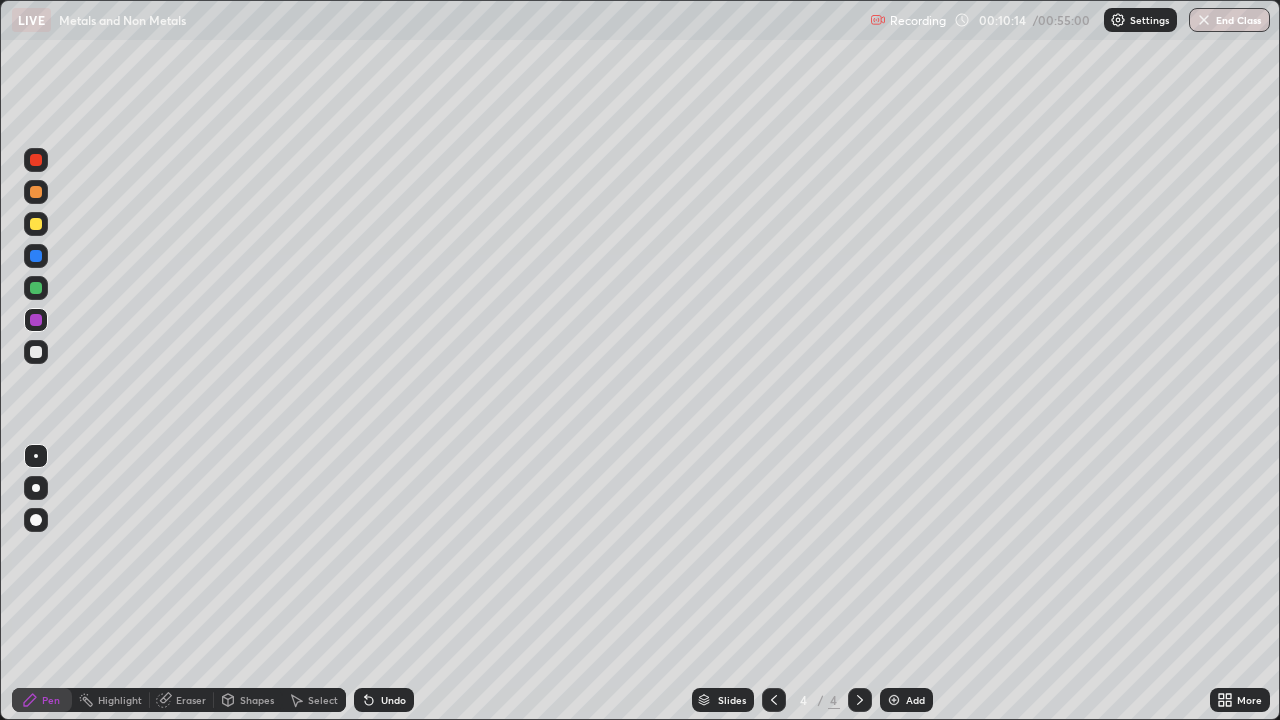 click at bounding box center (774, 700) 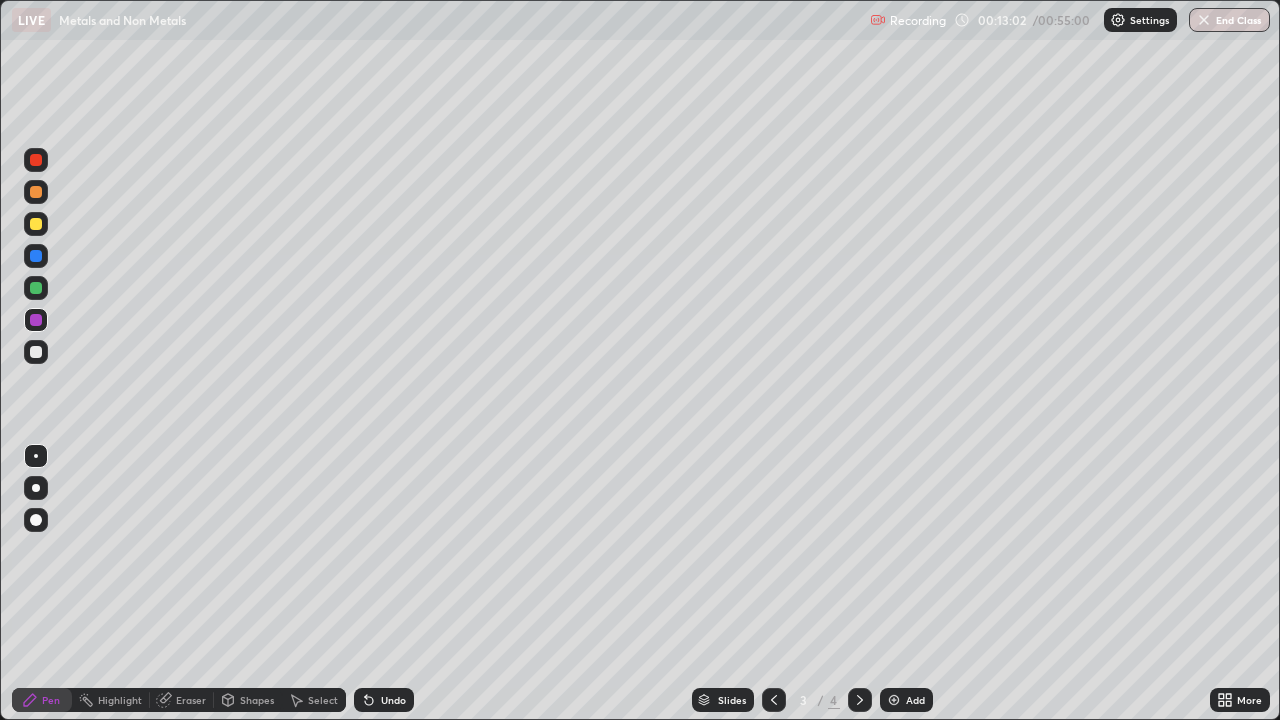 click at bounding box center [774, 700] 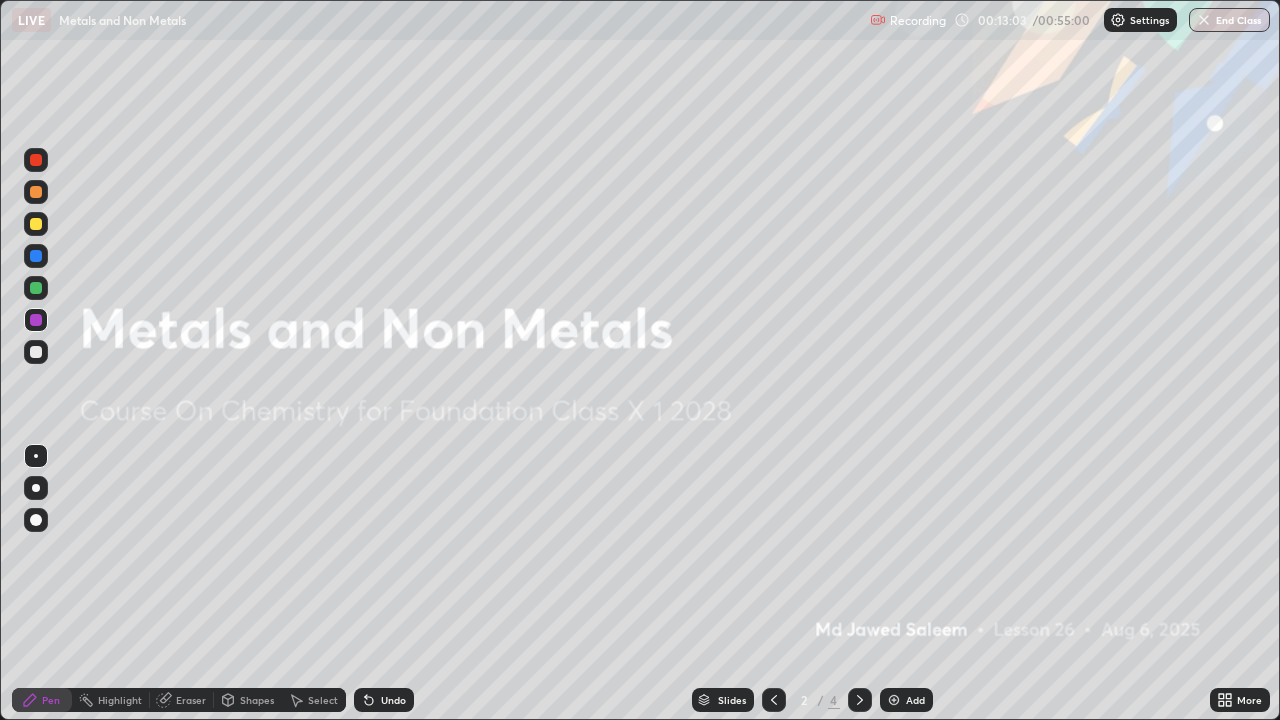 click 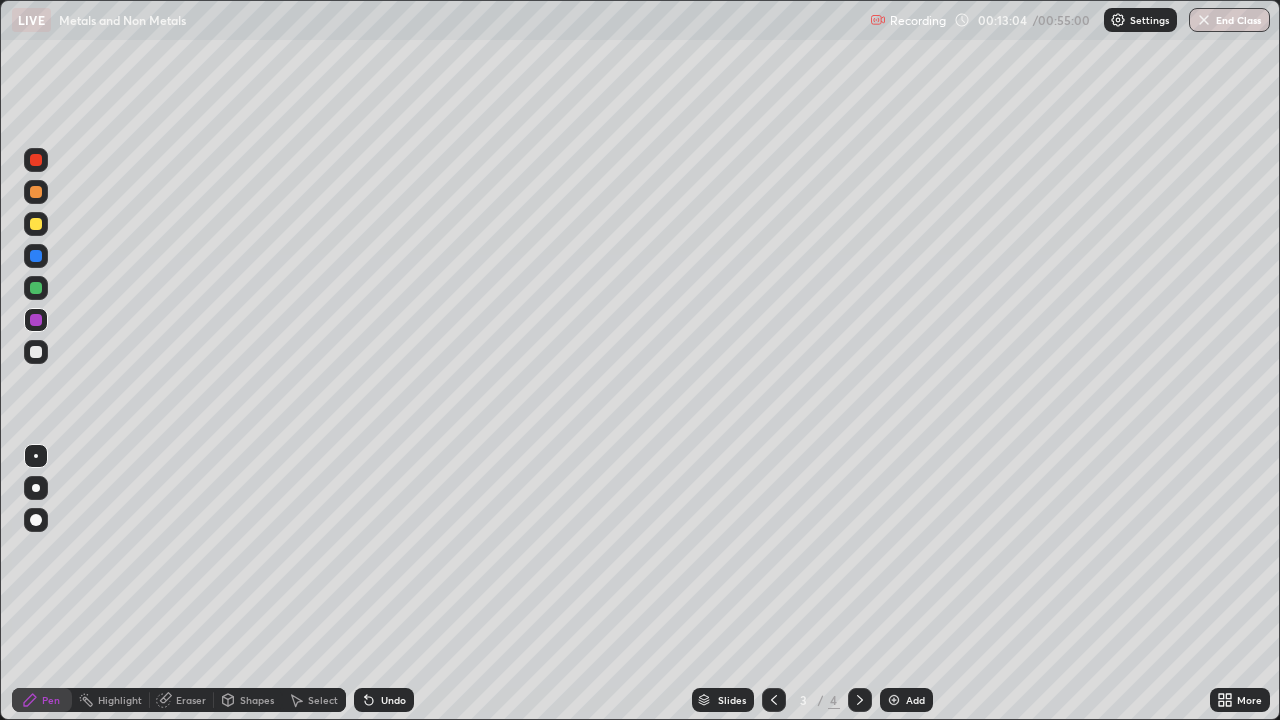 click 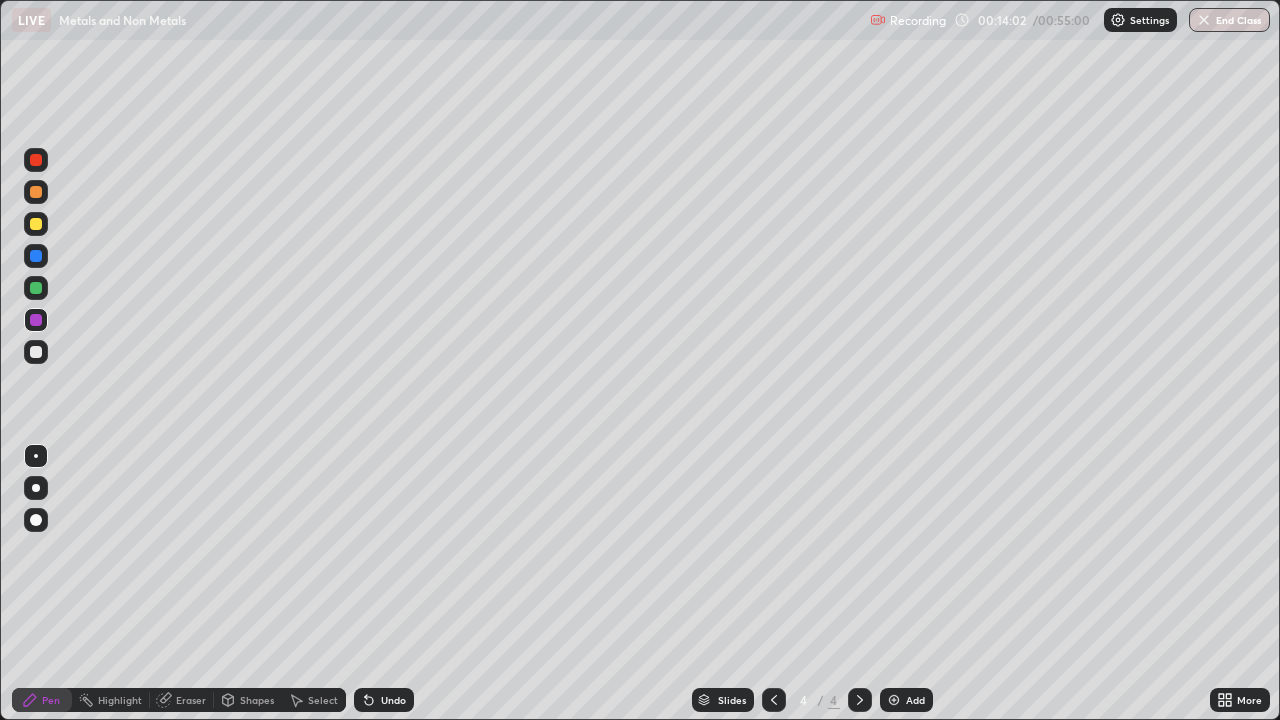 click at bounding box center [894, 700] 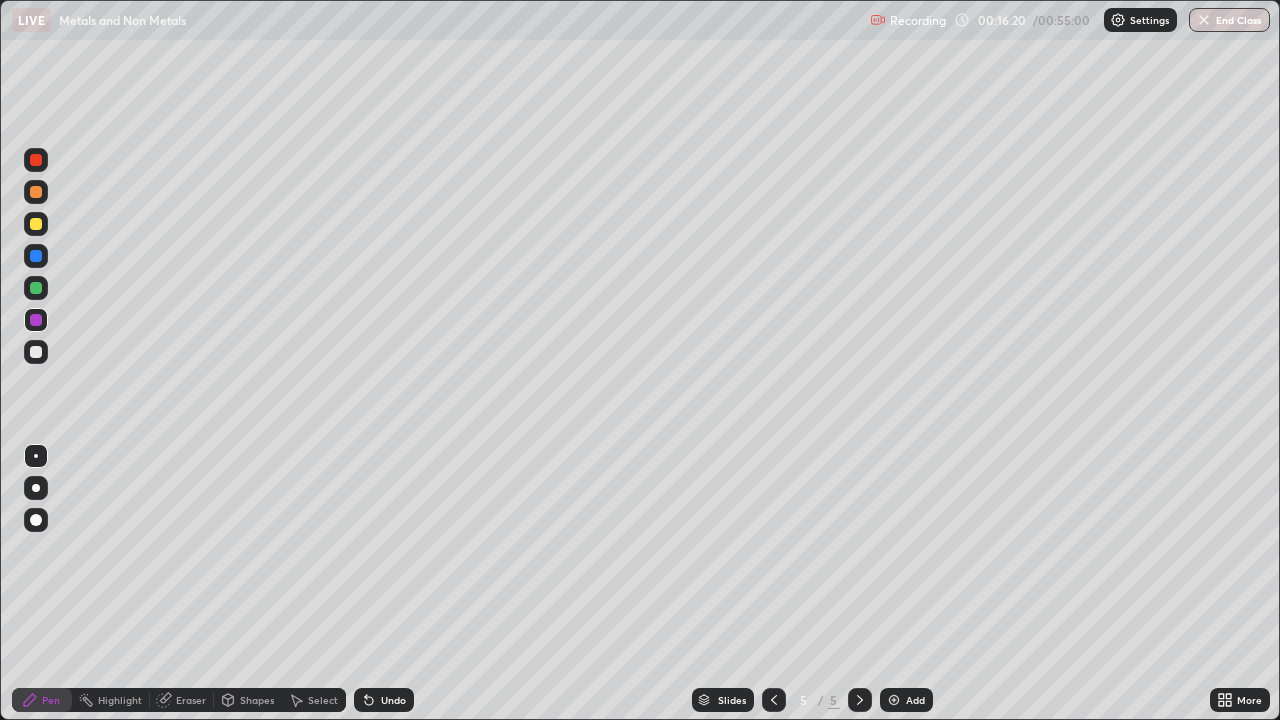 click at bounding box center [36, 224] 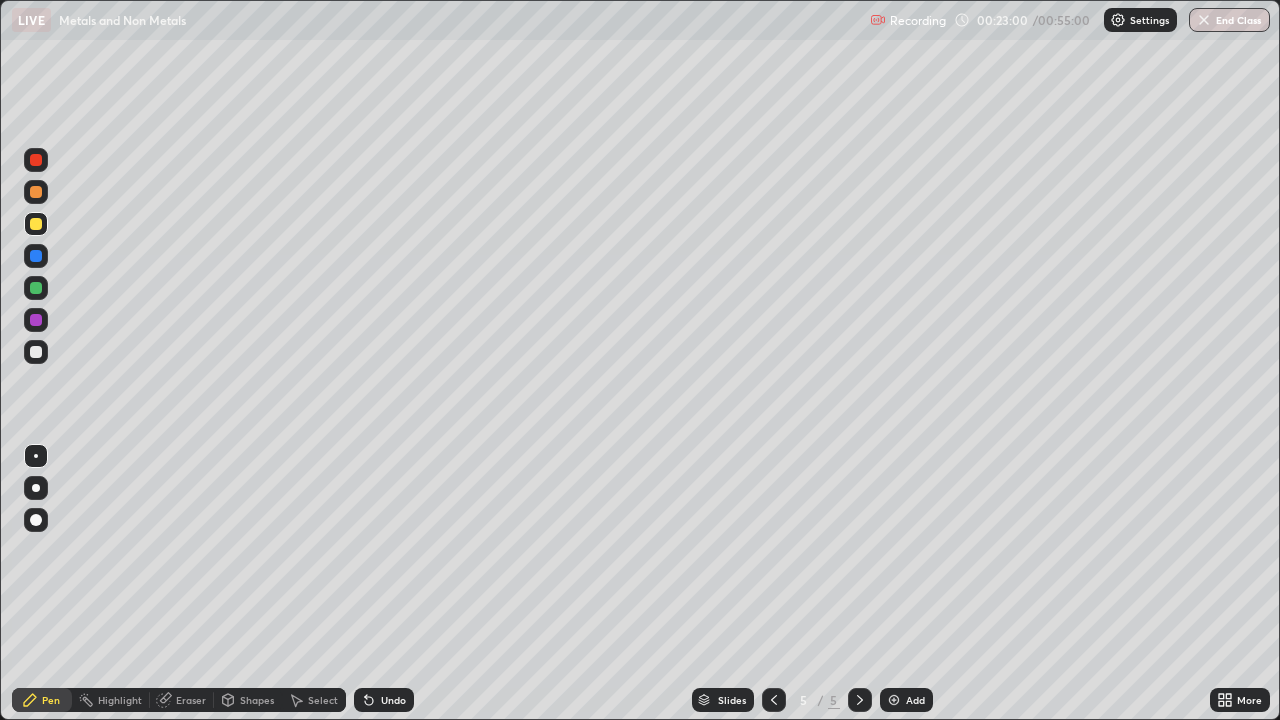 click 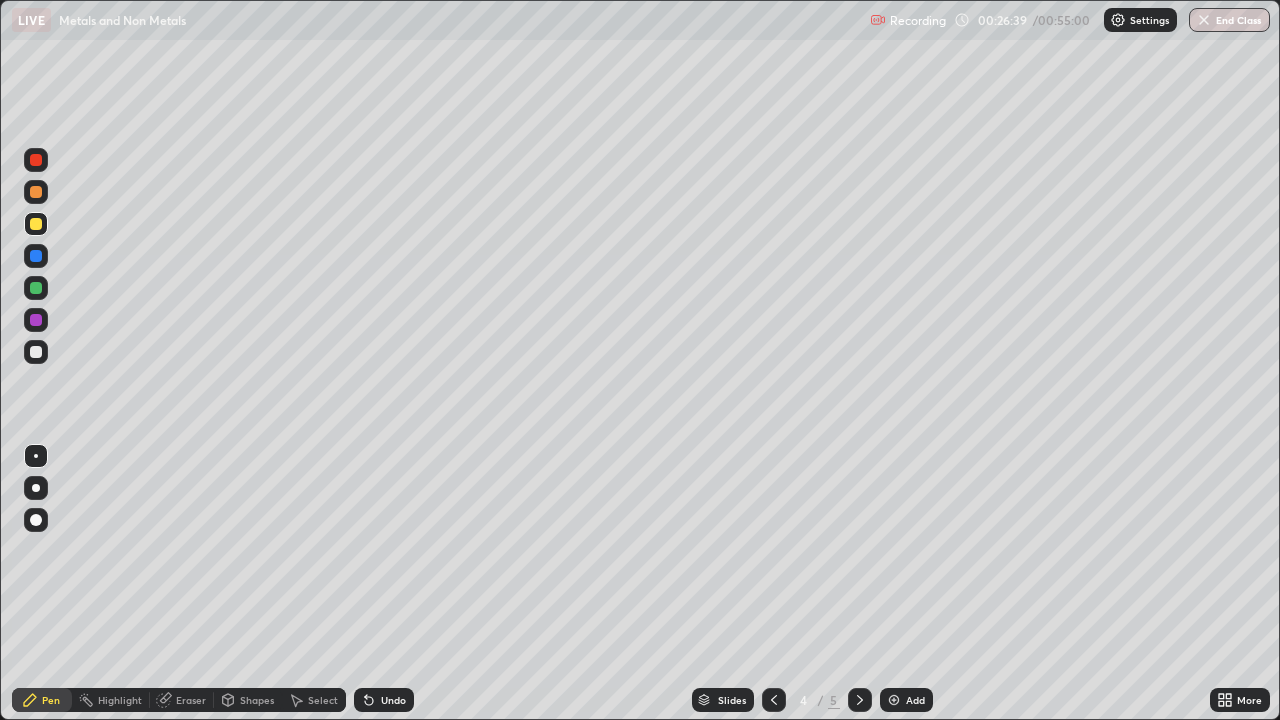 click on "Add" at bounding box center [906, 700] 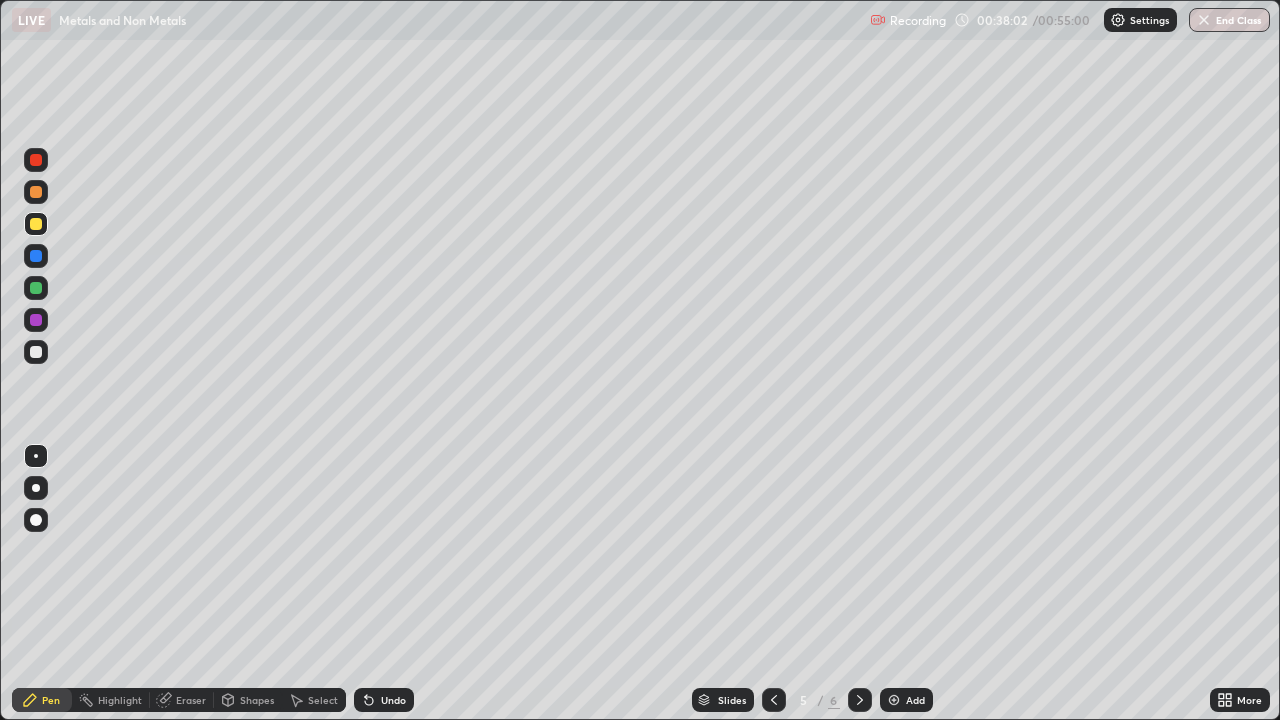 click at bounding box center (894, 700) 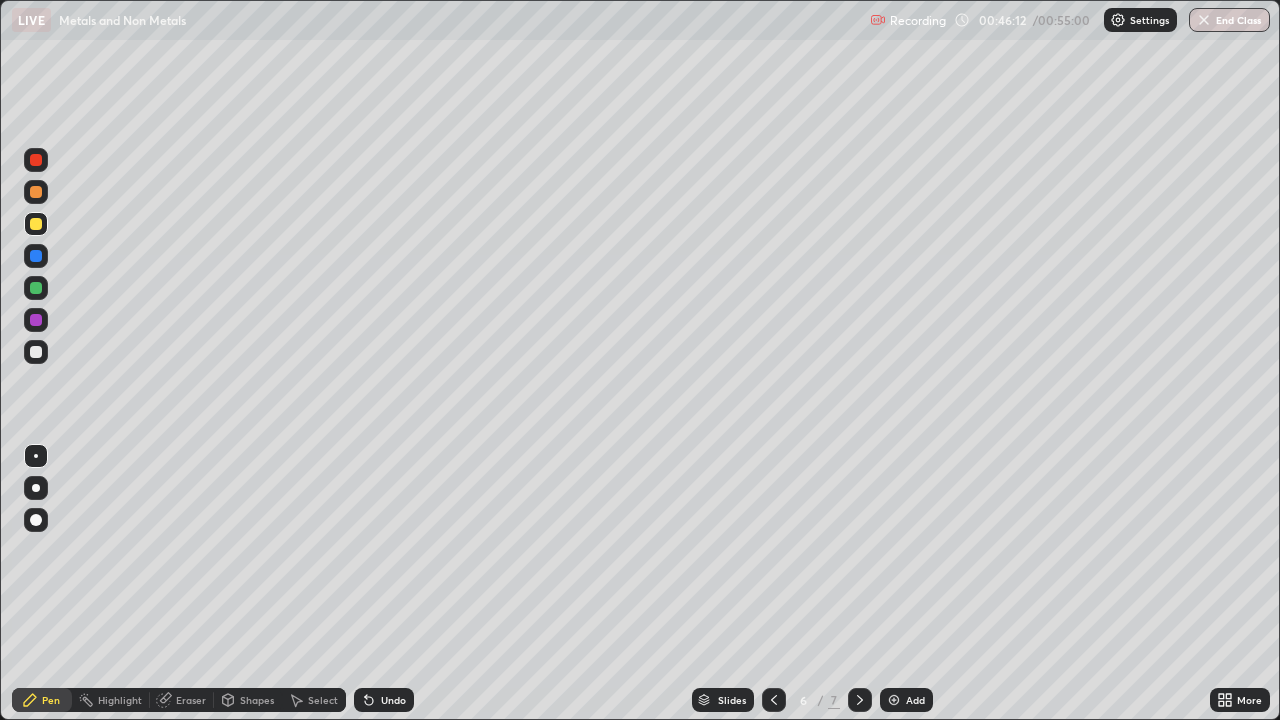 click on "End Class" at bounding box center [1229, 20] 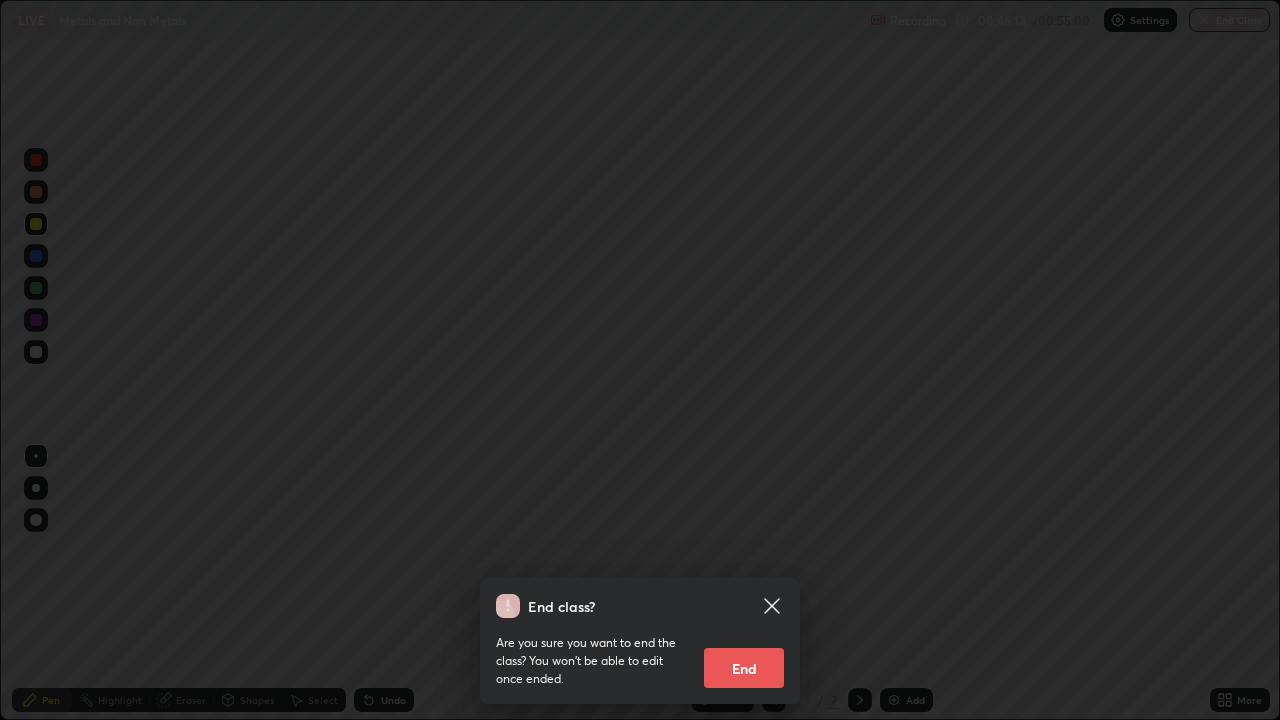 click on "End" at bounding box center [744, 668] 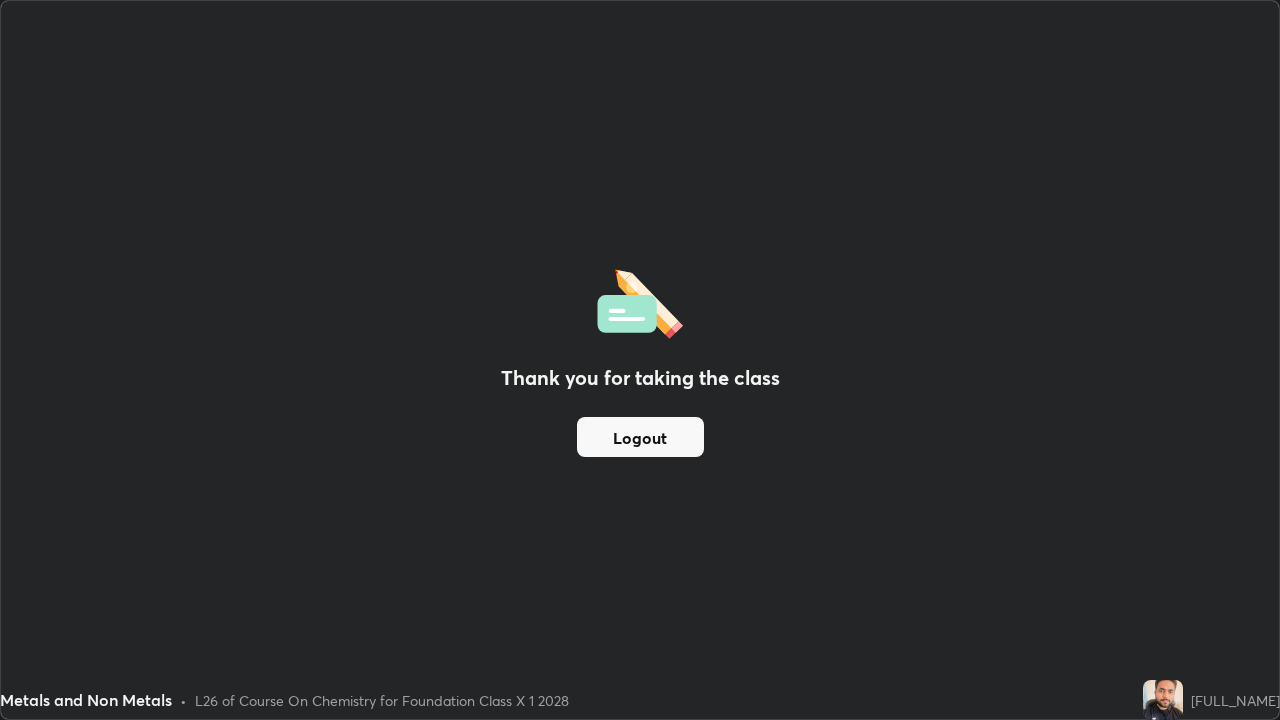 click on "Logout" at bounding box center [640, 437] 